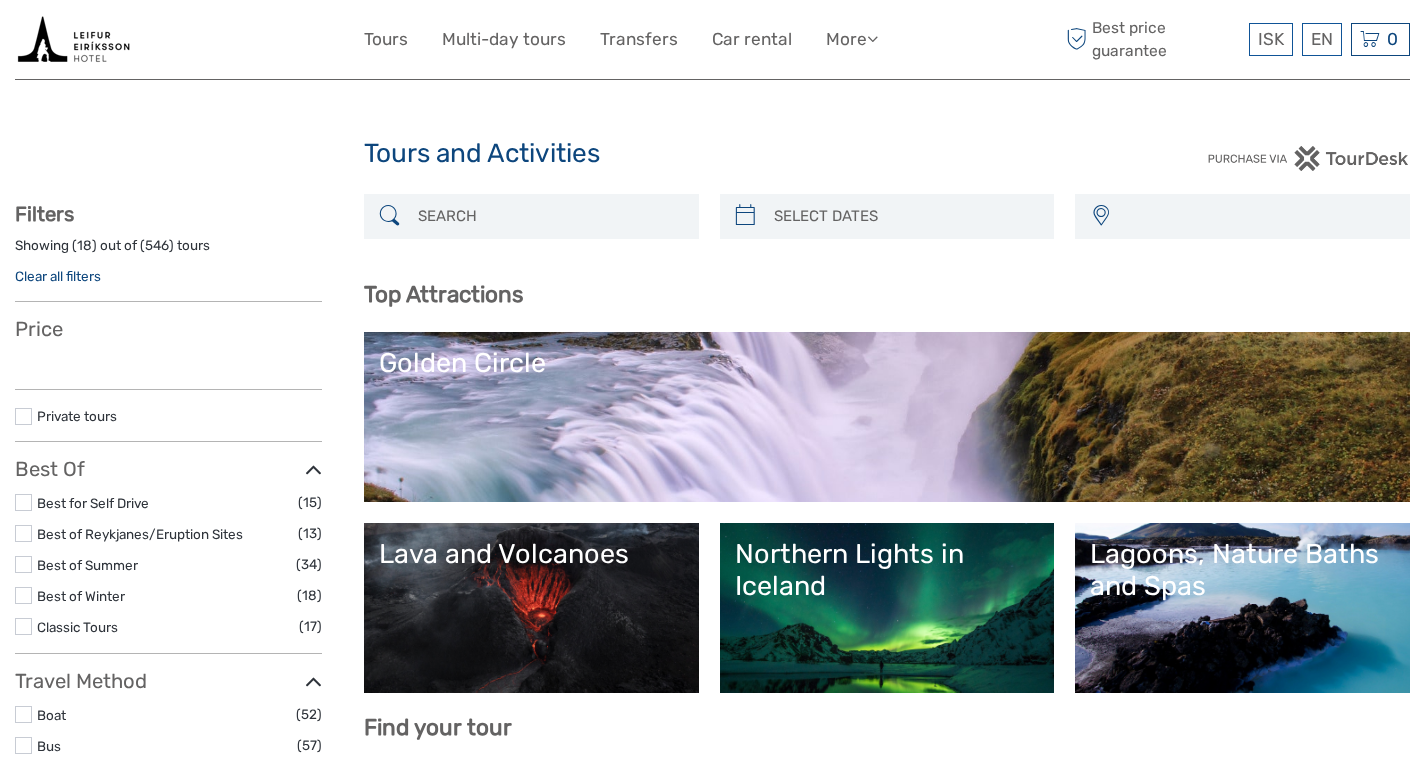 select 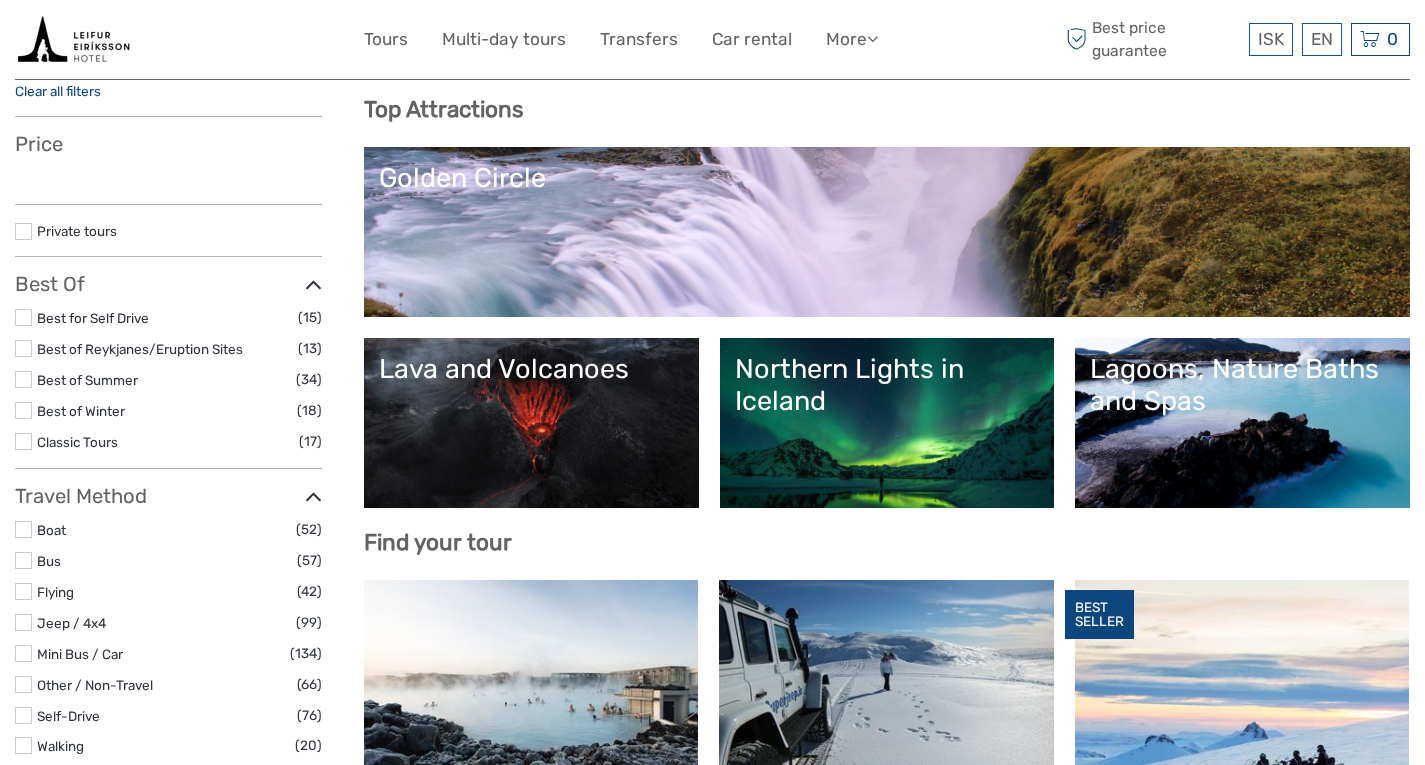 scroll, scrollTop: 0, scrollLeft: 0, axis: both 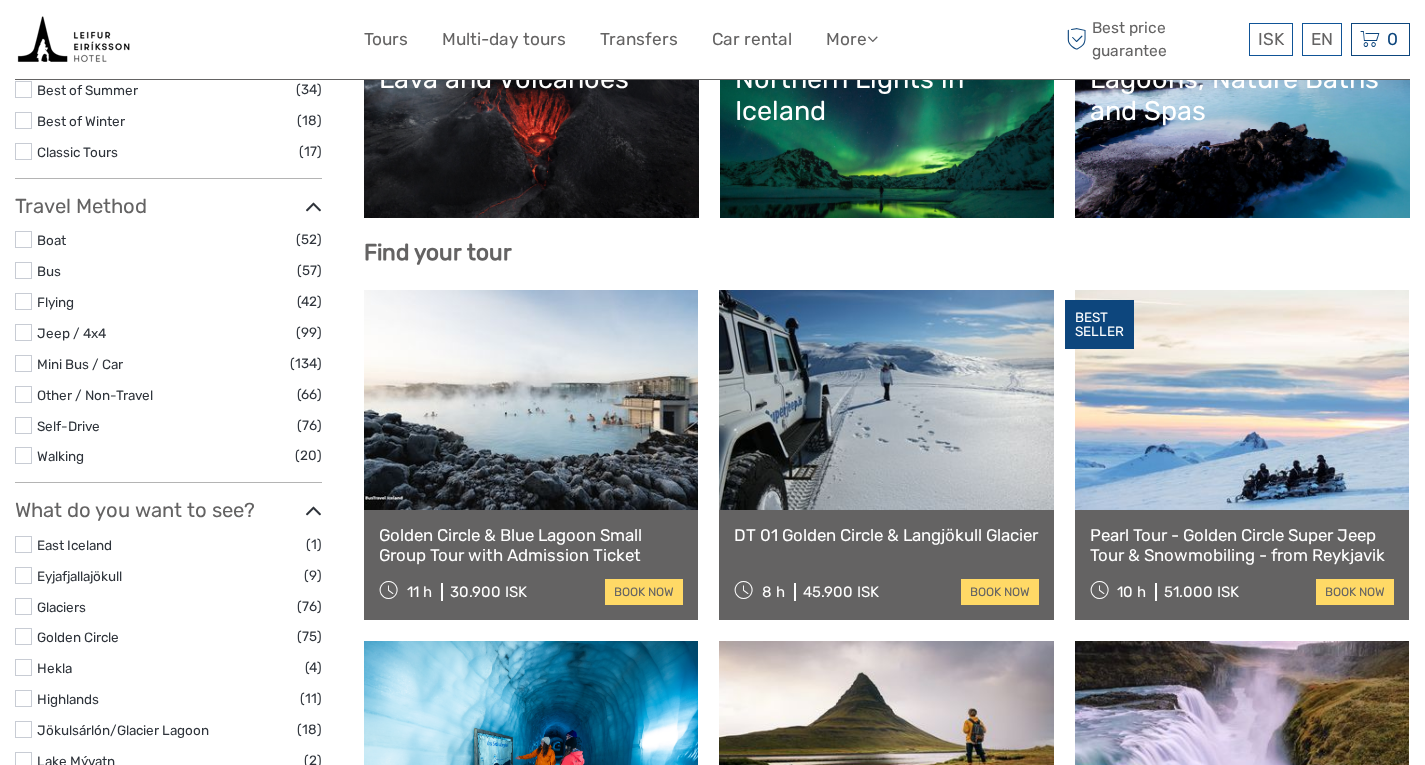 select 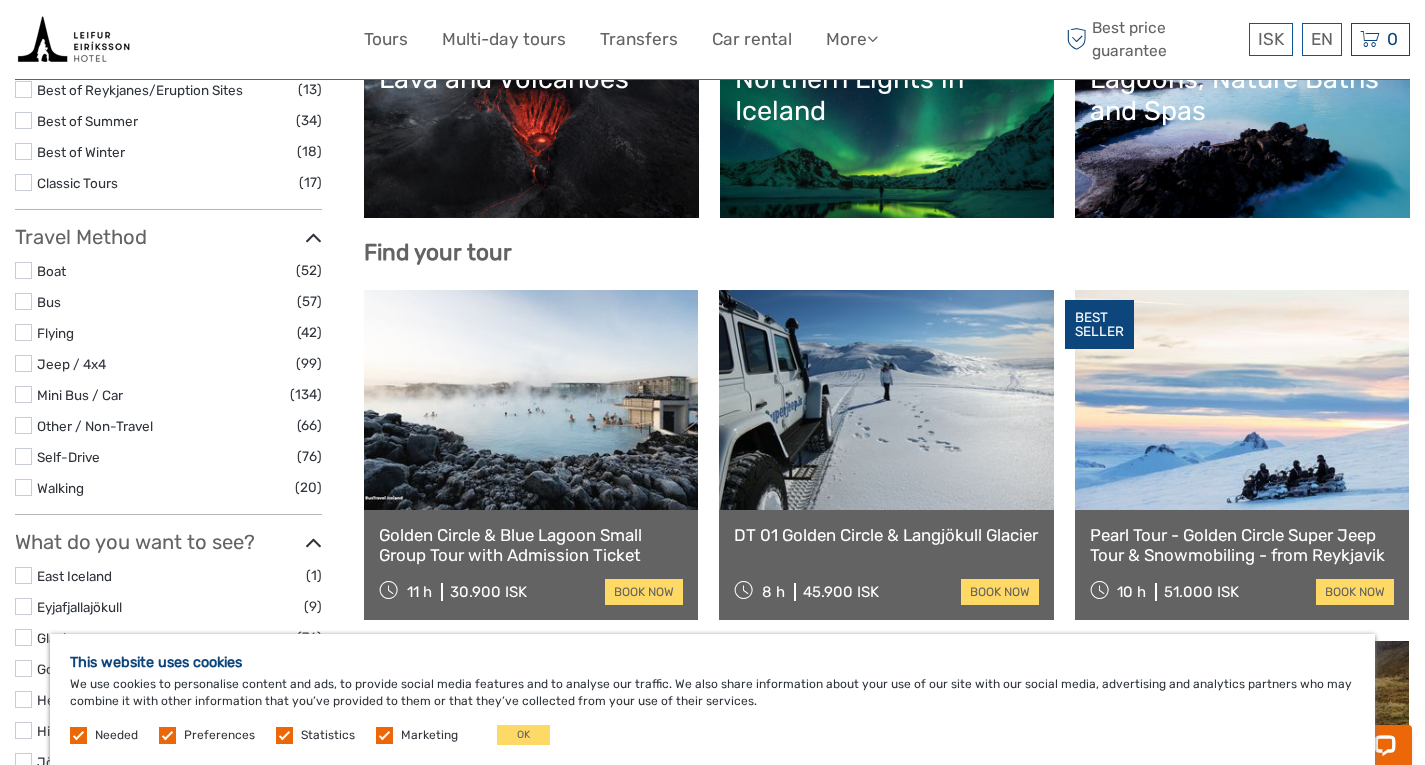 scroll, scrollTop: 0, scrollLeft: 0, axis: both 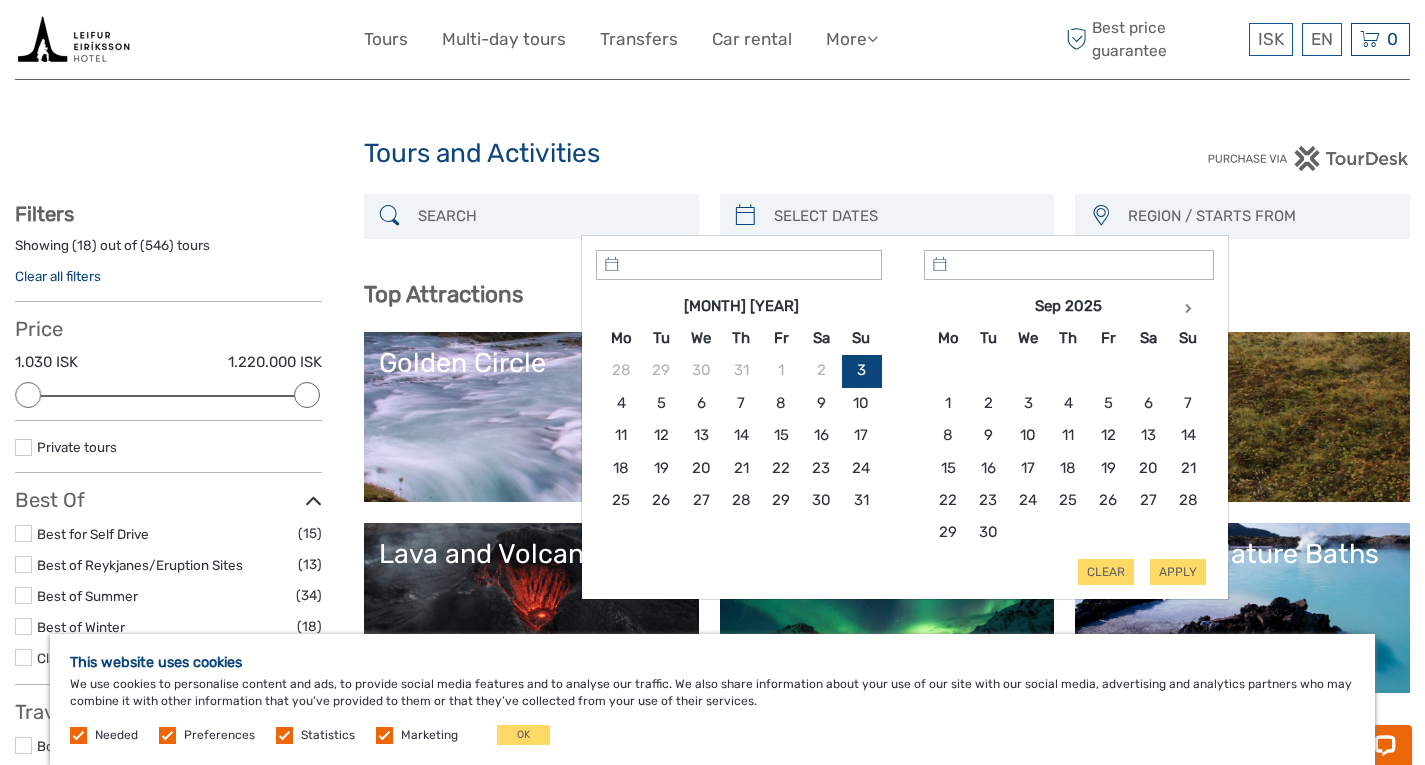 type on "03/08/2025" 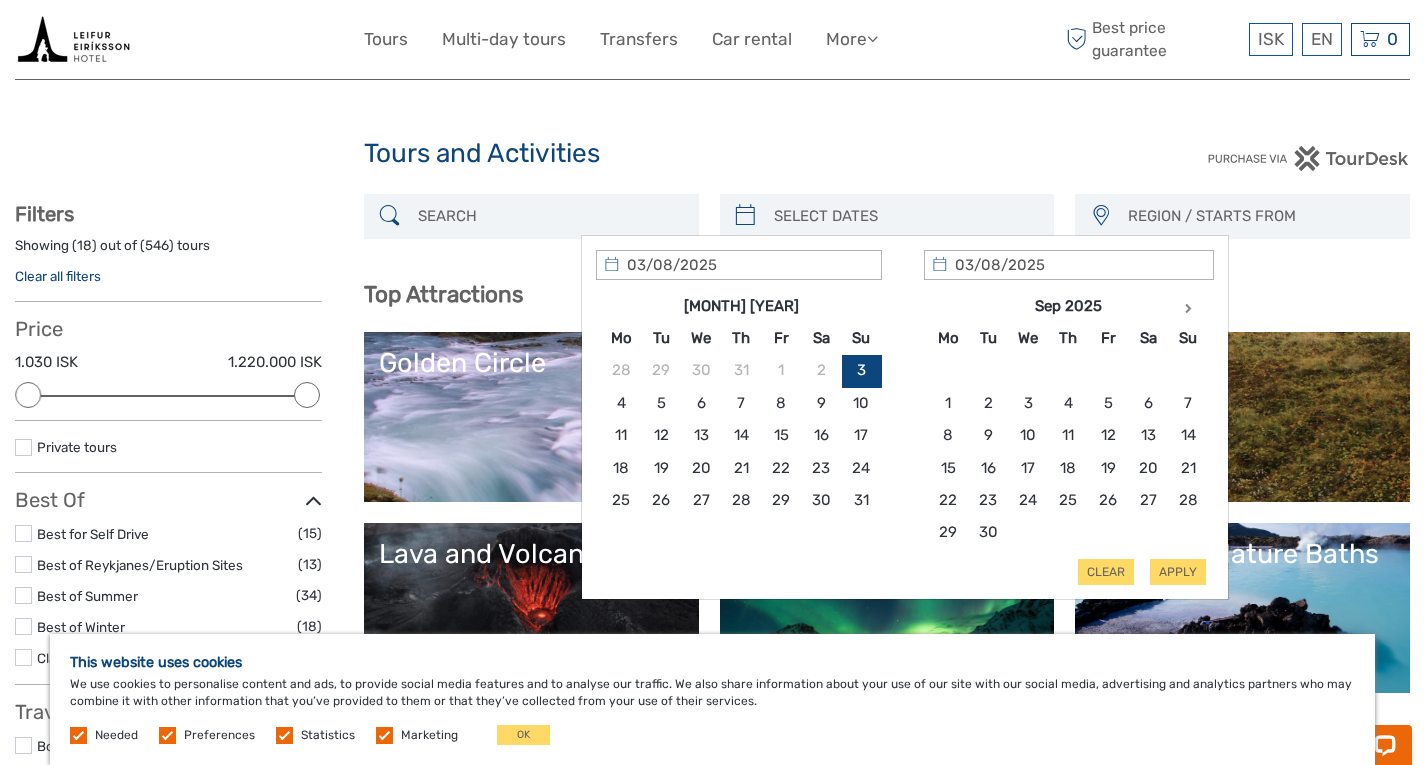 click at bounding box center [905, 216] 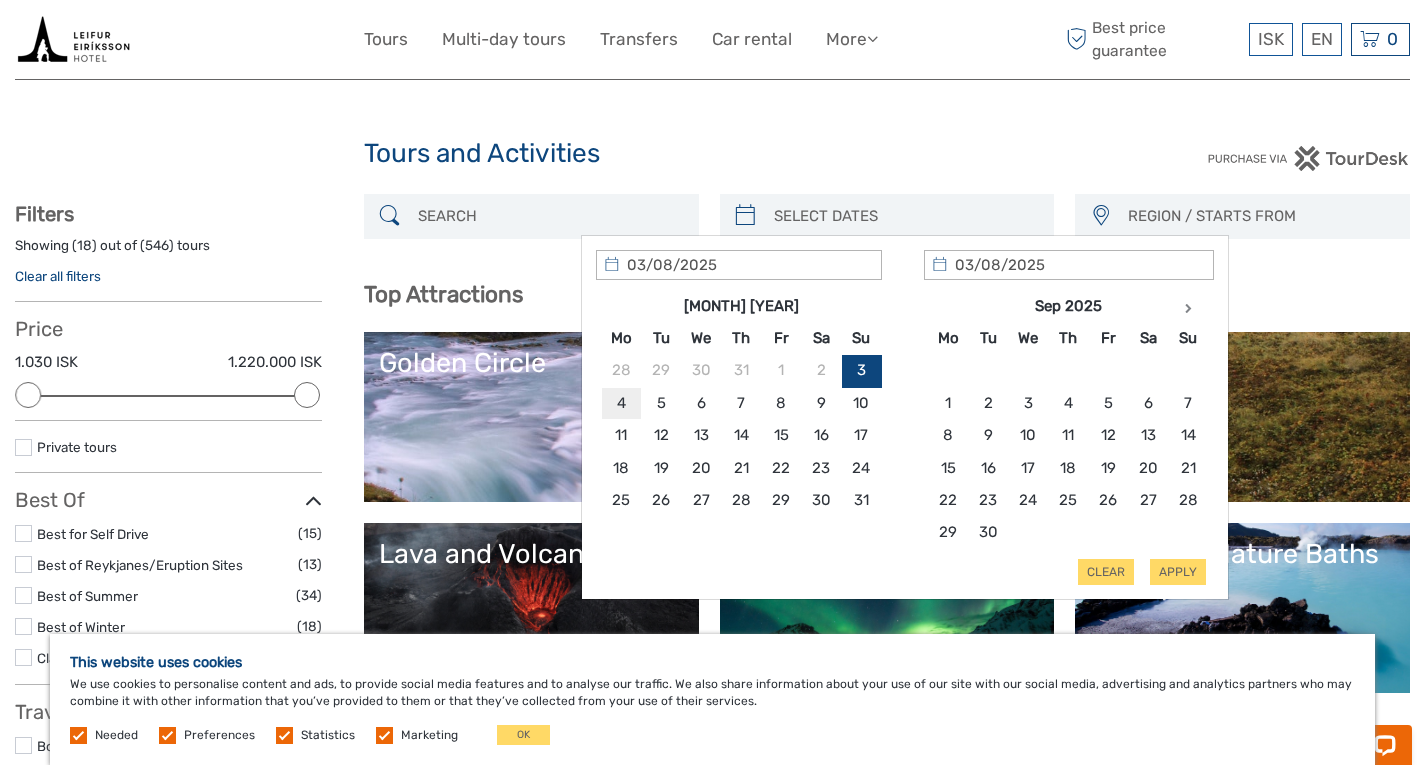 type on "04/08/2025" 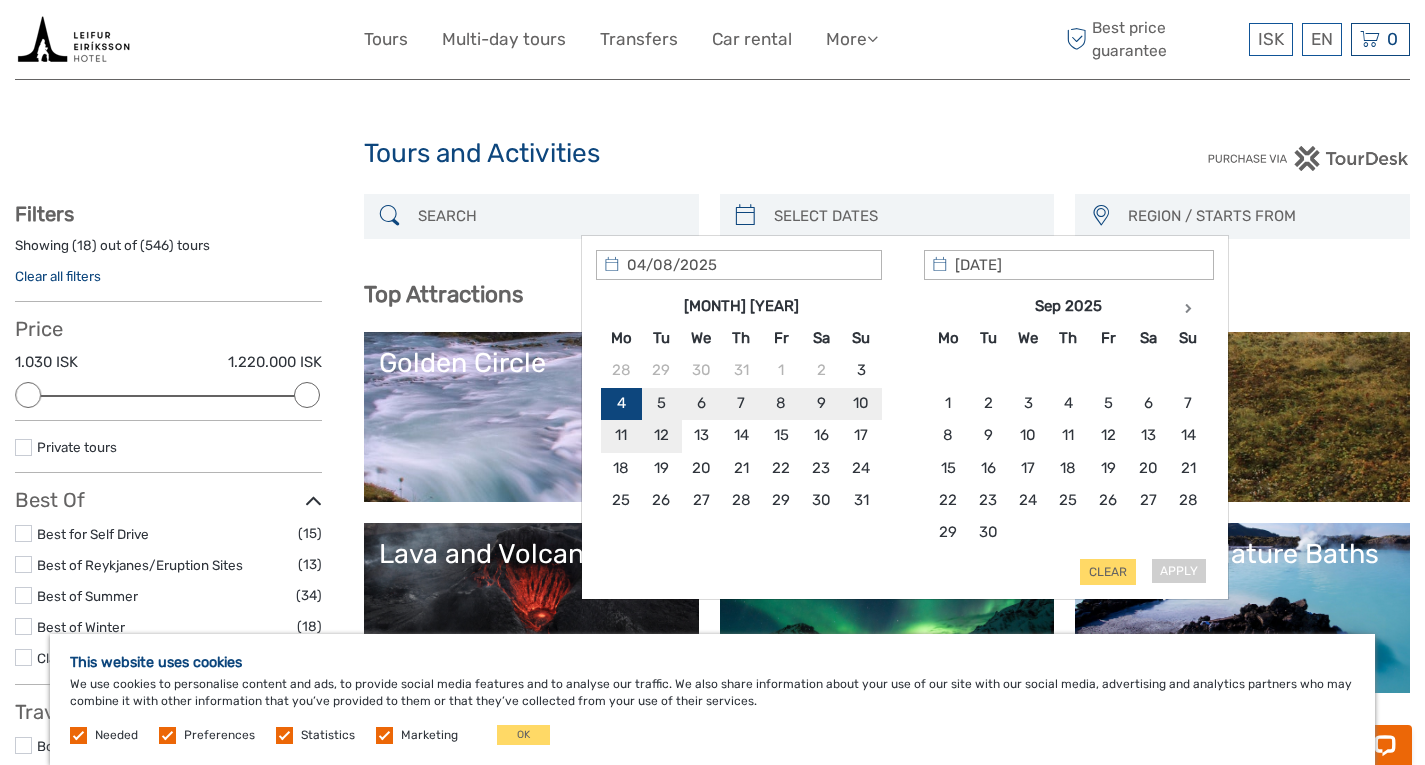 type on "04/08/2025" 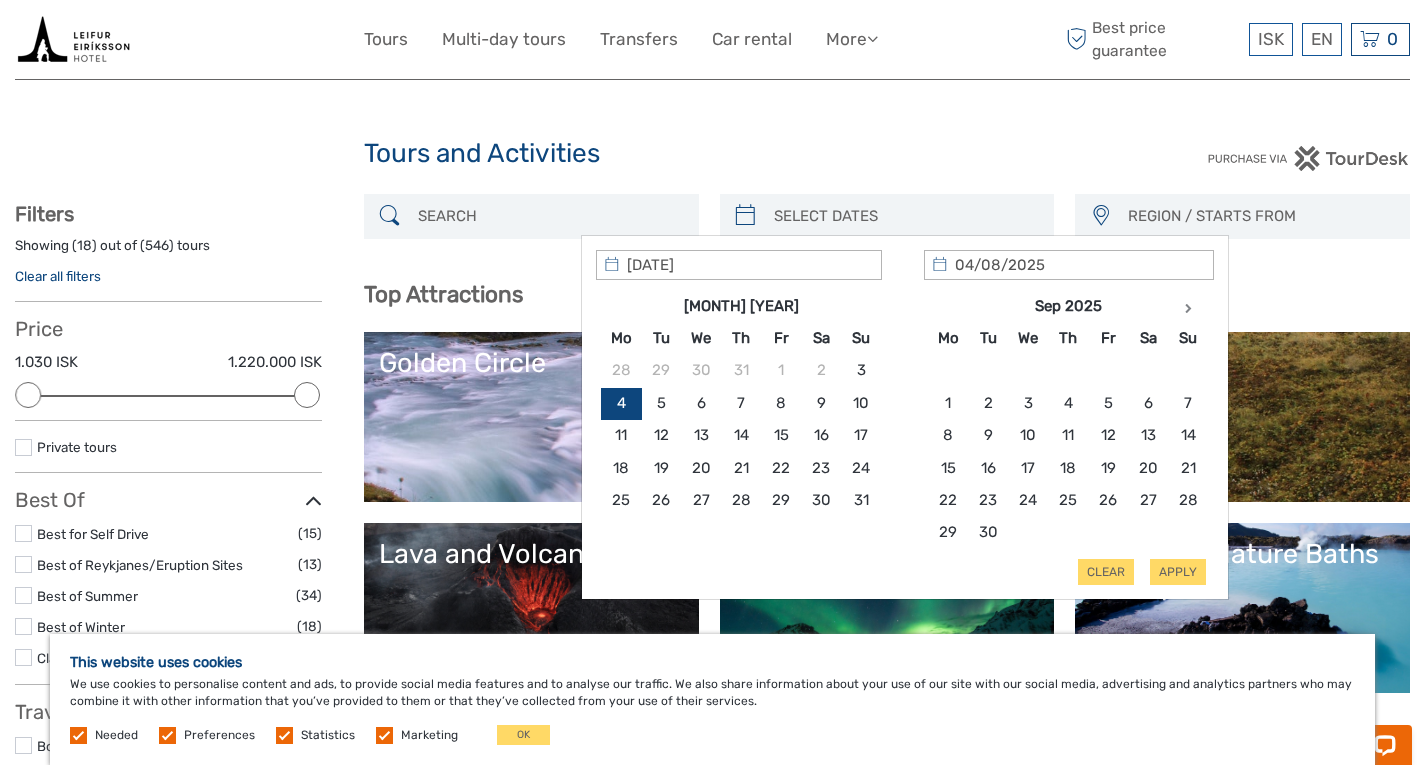 type on "04/08/2025" 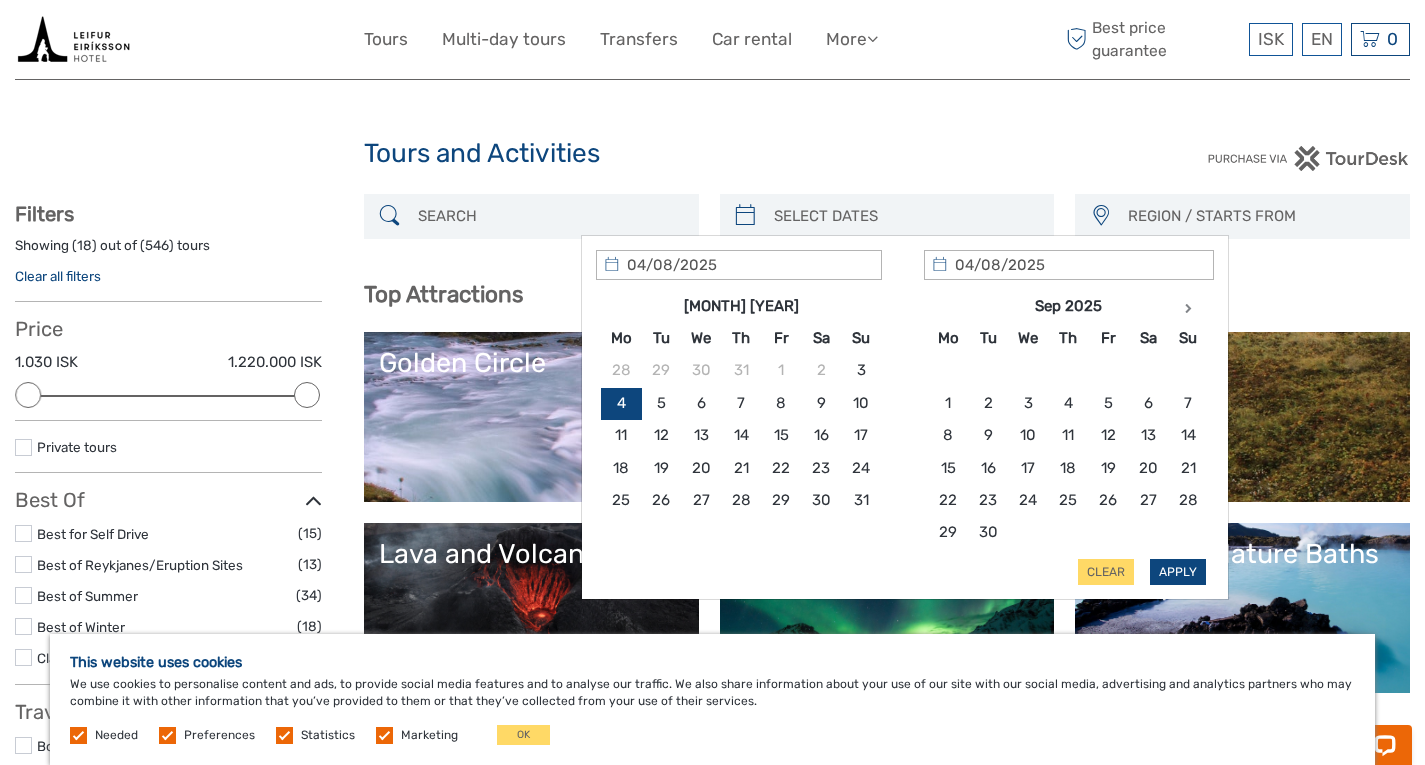click on "Apply" at bounding box center [1178, 572] 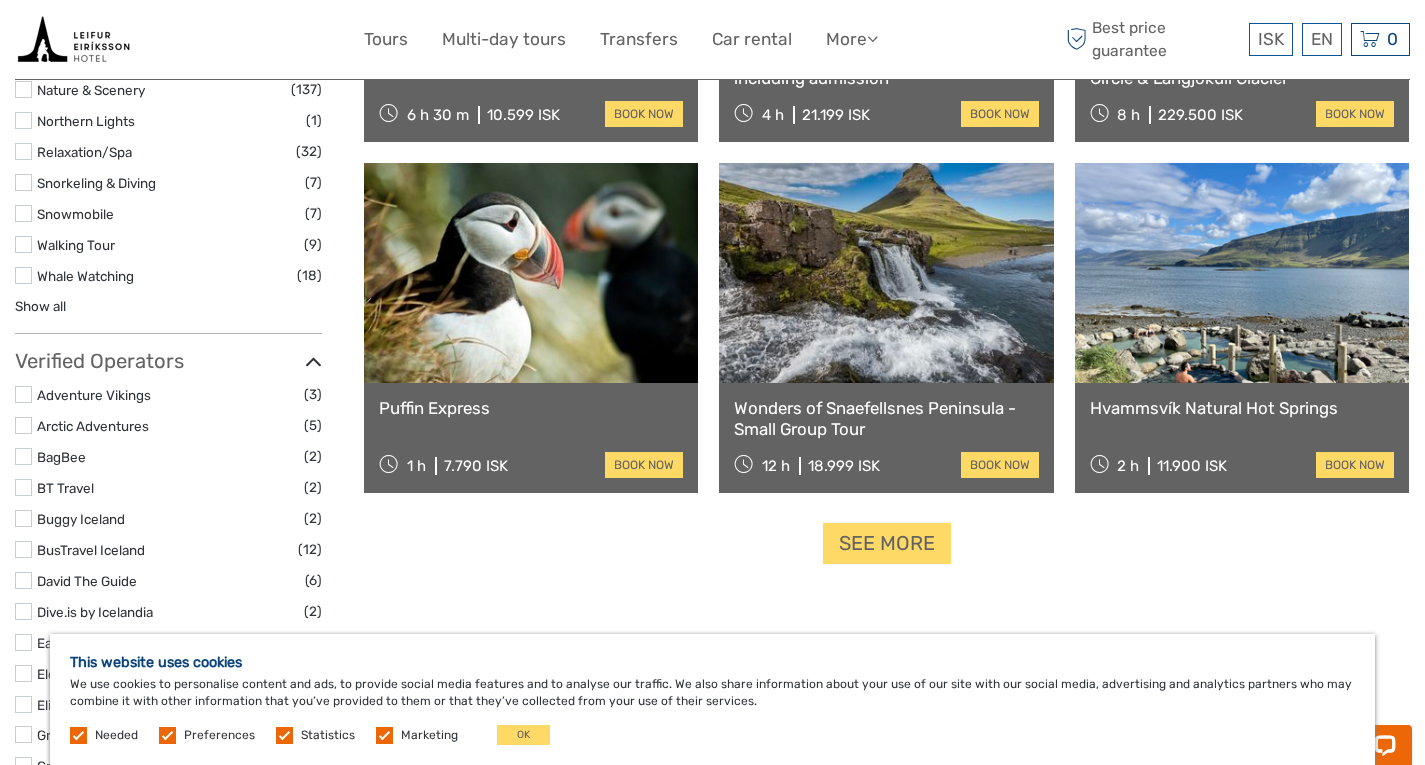 scroll, scrollTop: 1918, scrollLeft: 0, axis: vertical 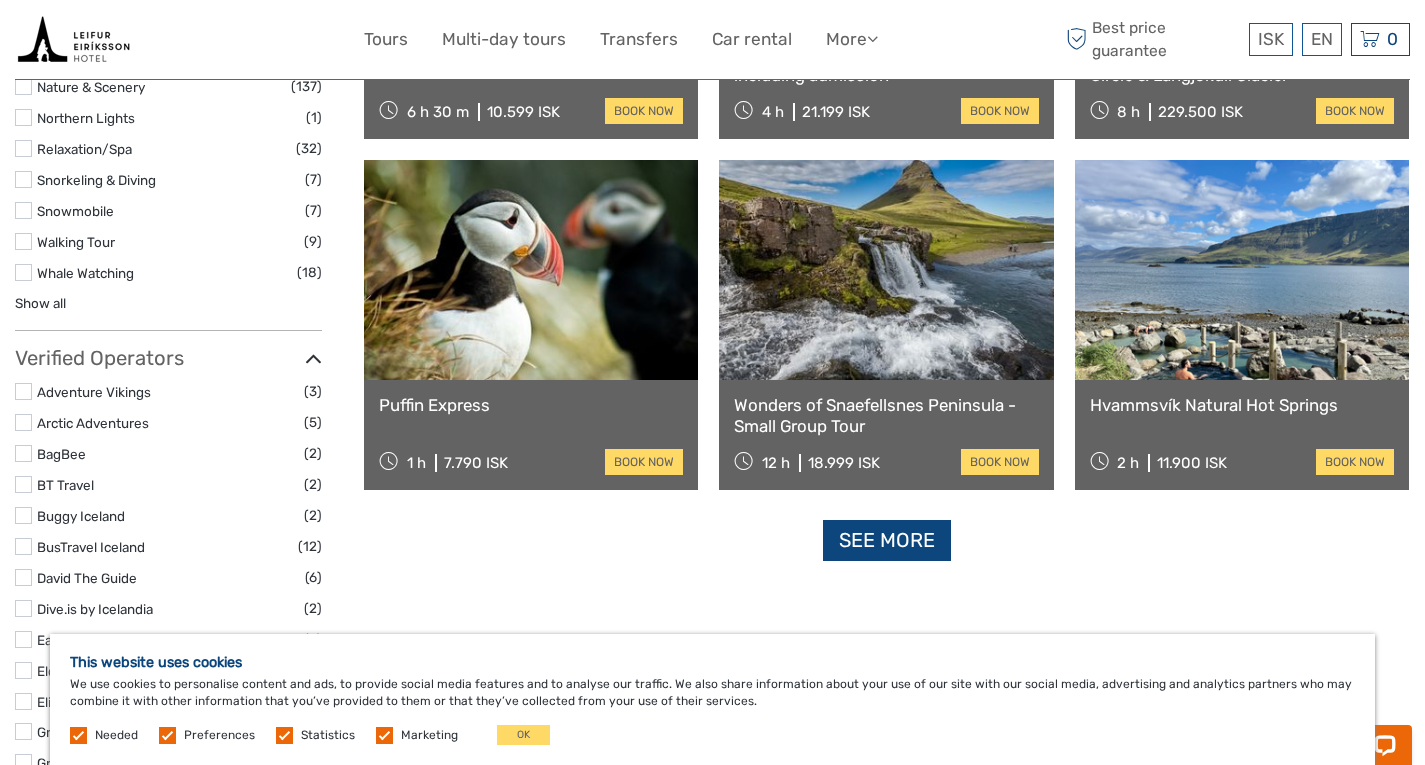 click on "See more" at bounding box center [887, 540] 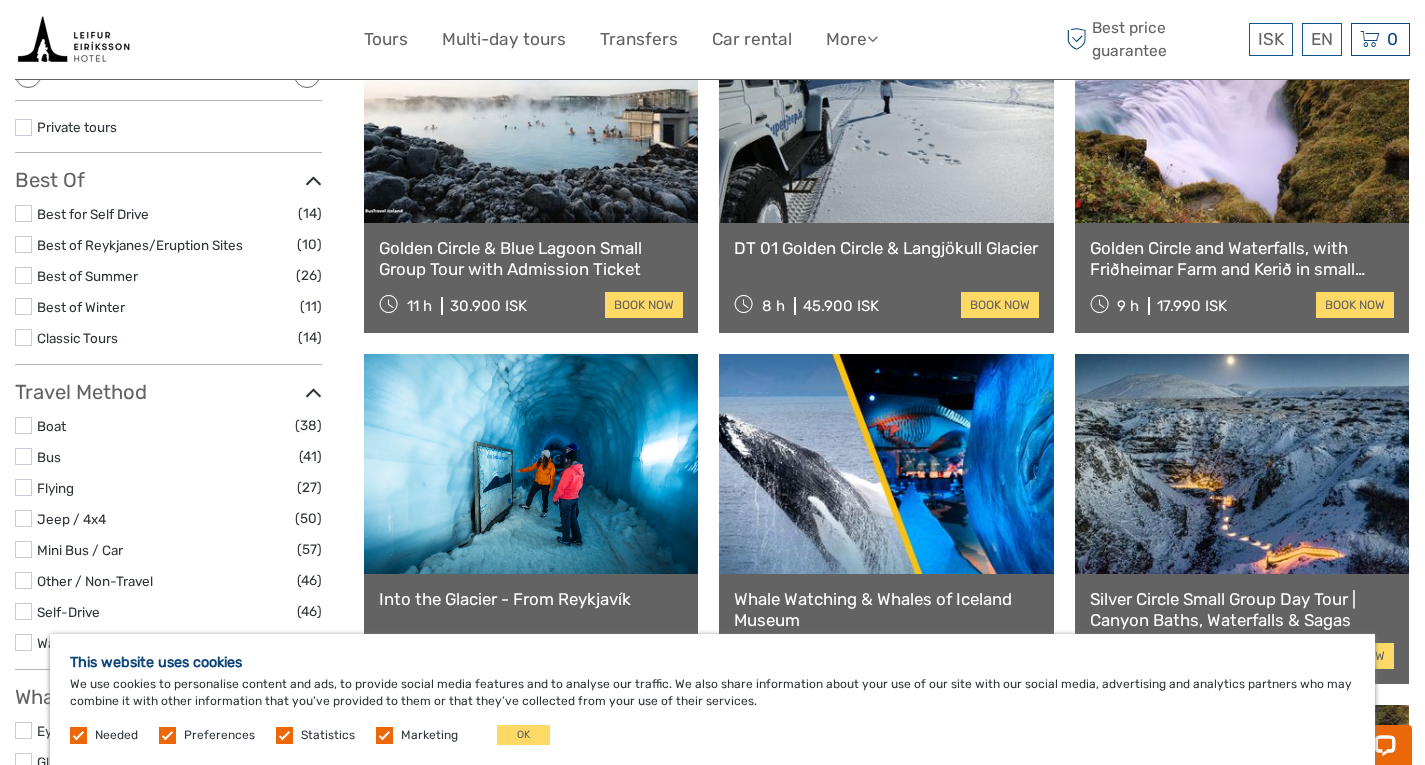 scroll, scrollTop: 0, scrollLeft: 0, axis: both 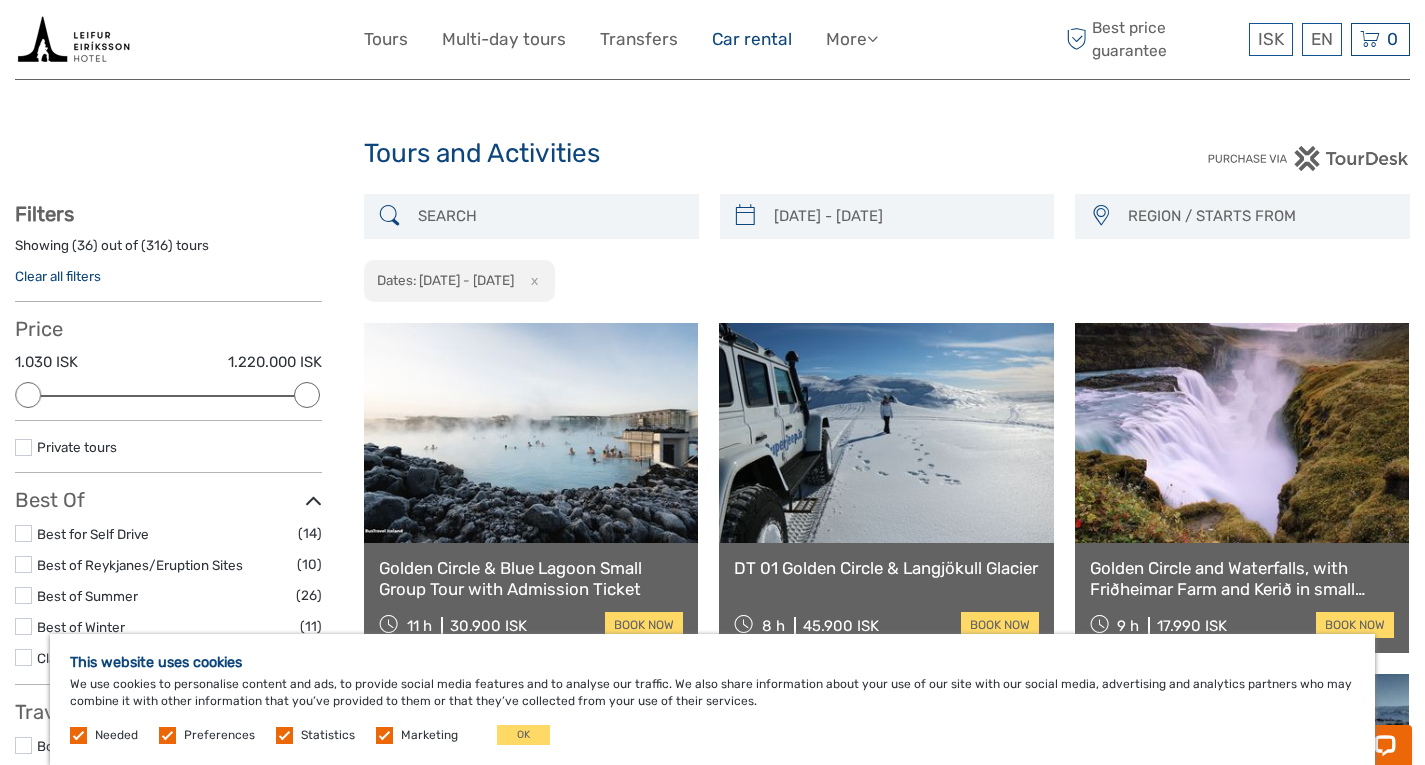 click on "Car rental" at bounding box center (752, 39) 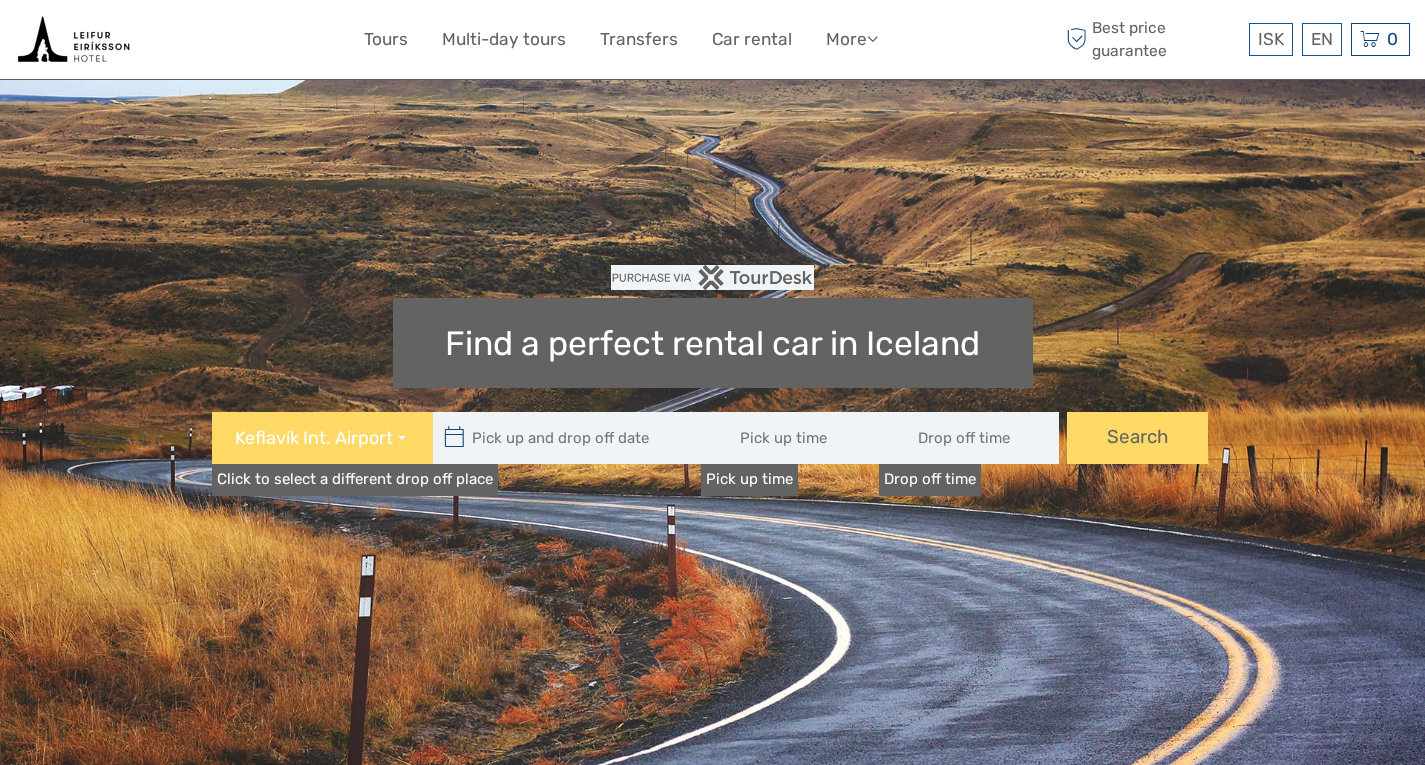 scroll, scrollTop: 0, scrollLeft: 0, axis: both 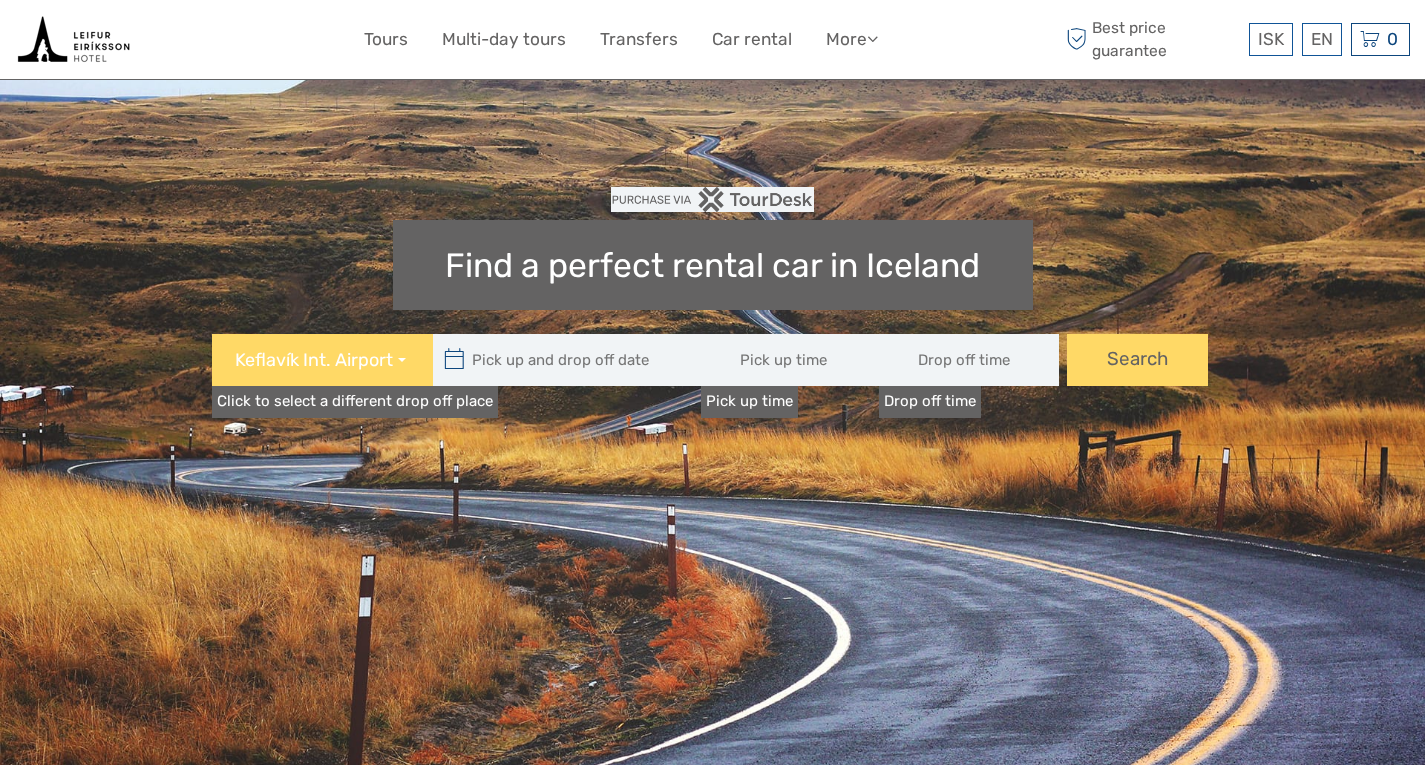 type 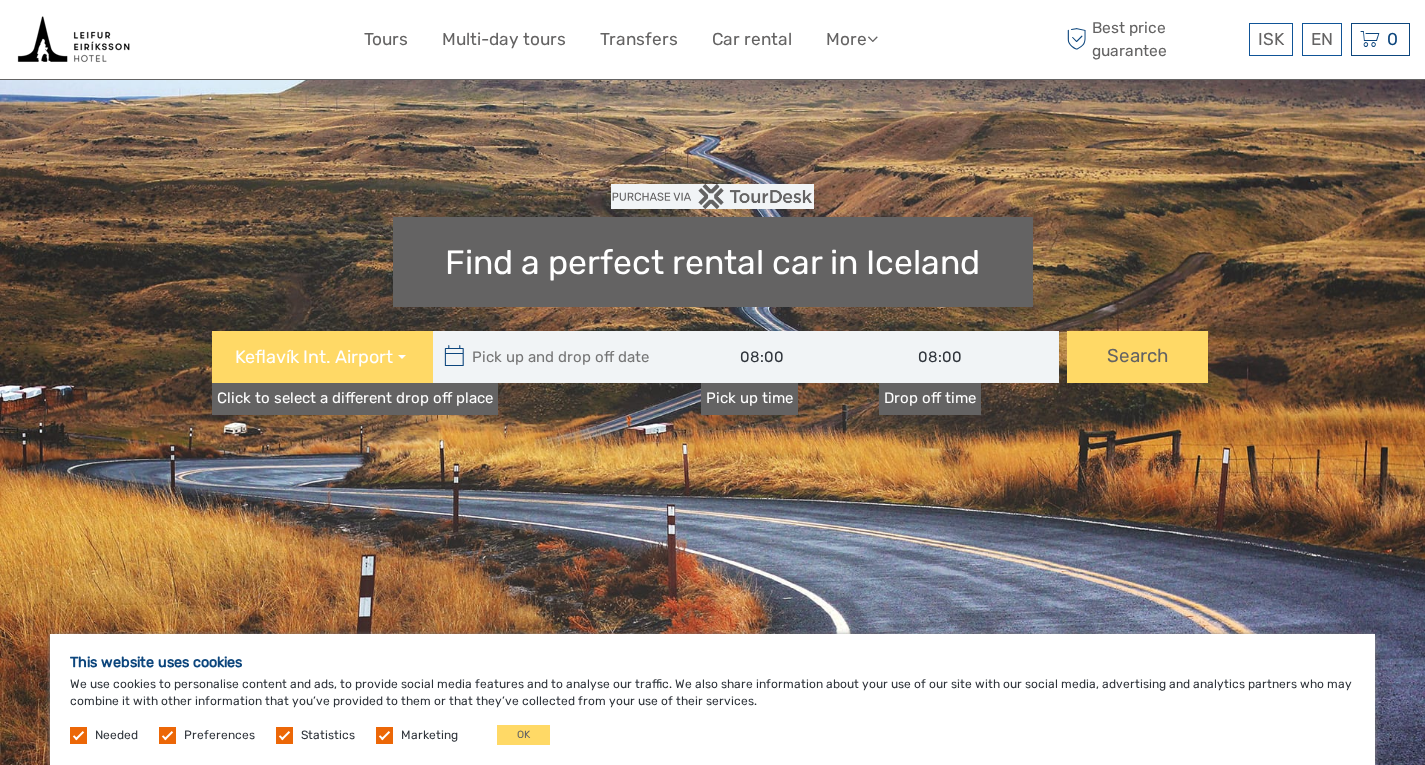 scroll, scrollTop: 83, scrollLeft: 0, axis: vertical 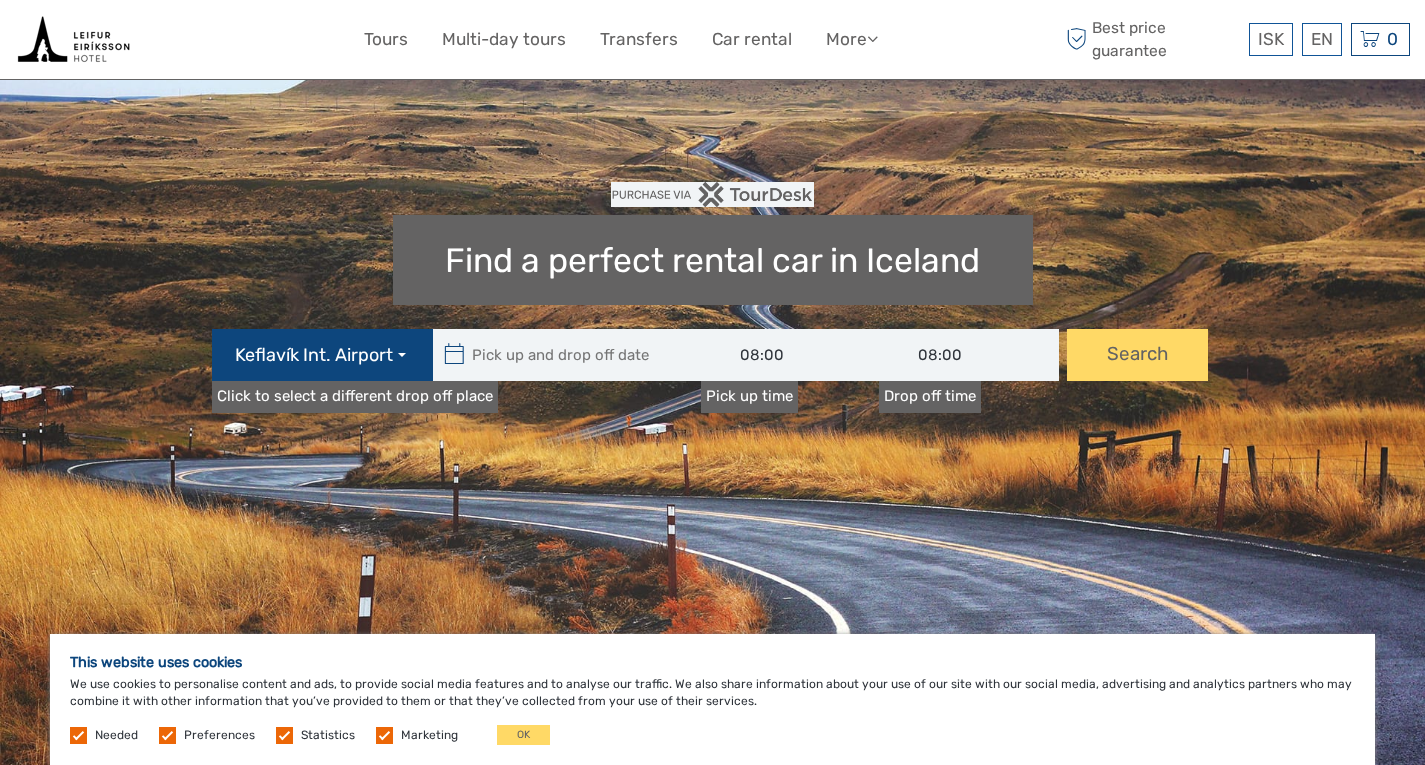 click on "Keflavík Int. Airport" at bounding box center [322, 355] 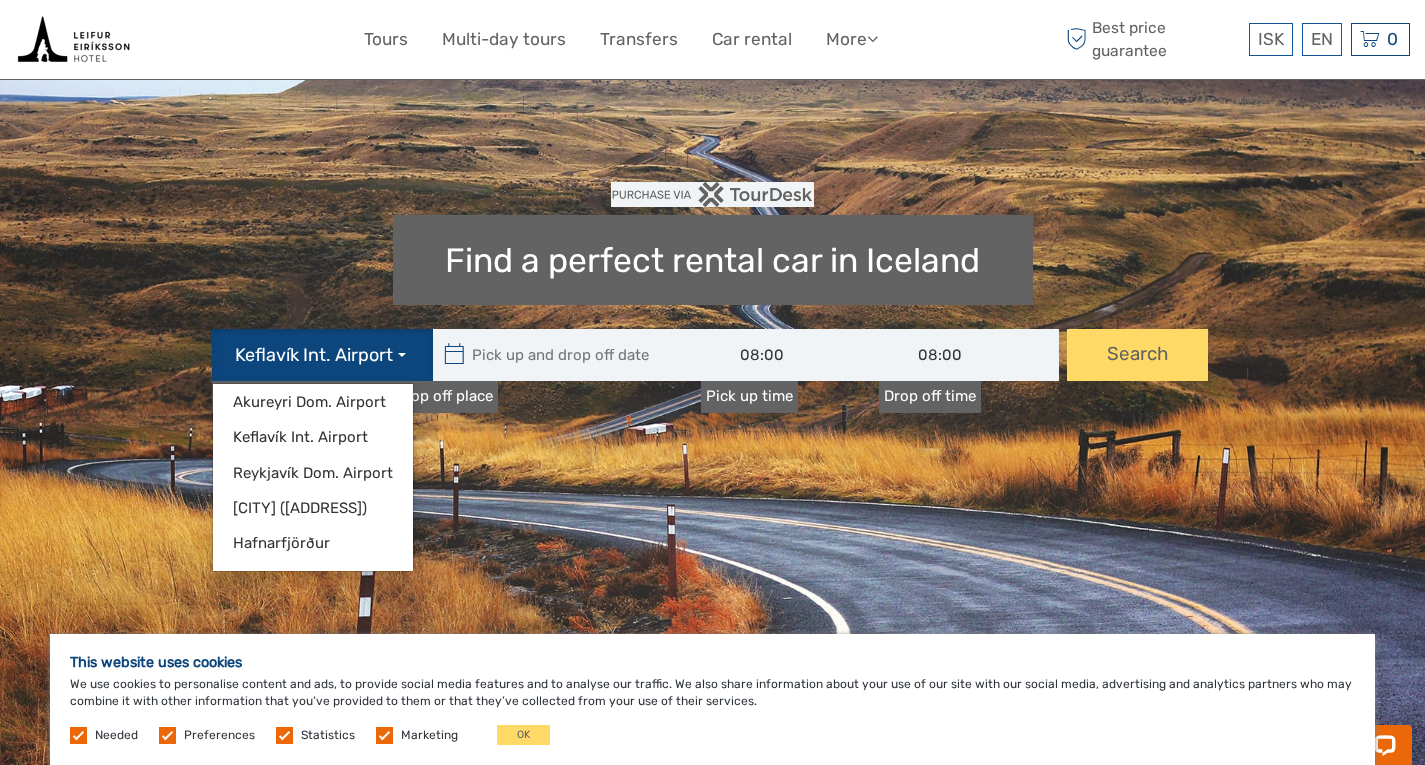 scroll, scrollTop: 0, scrollLeft: 0, axis: both 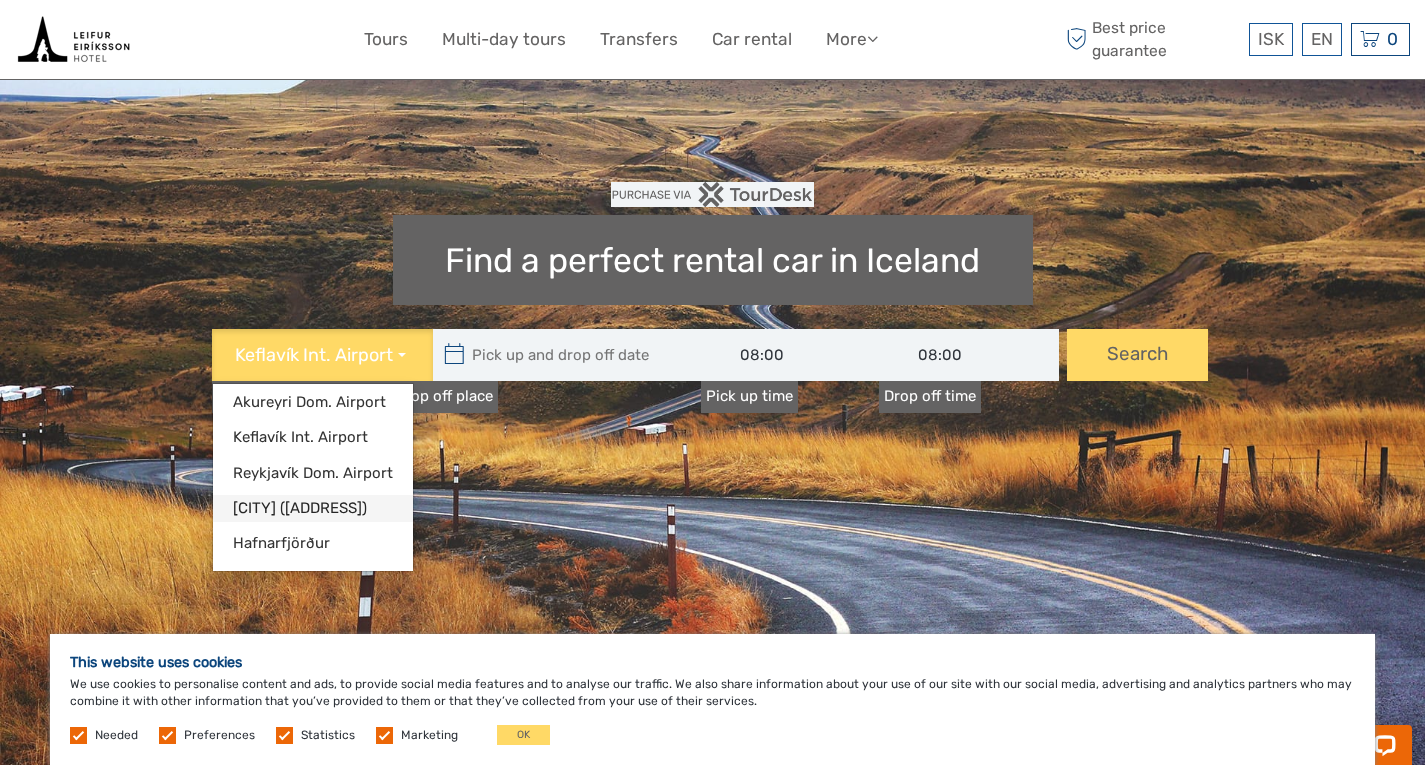 click on "[CITY] ([ADDRESS])" at bounding box center (313, 508) 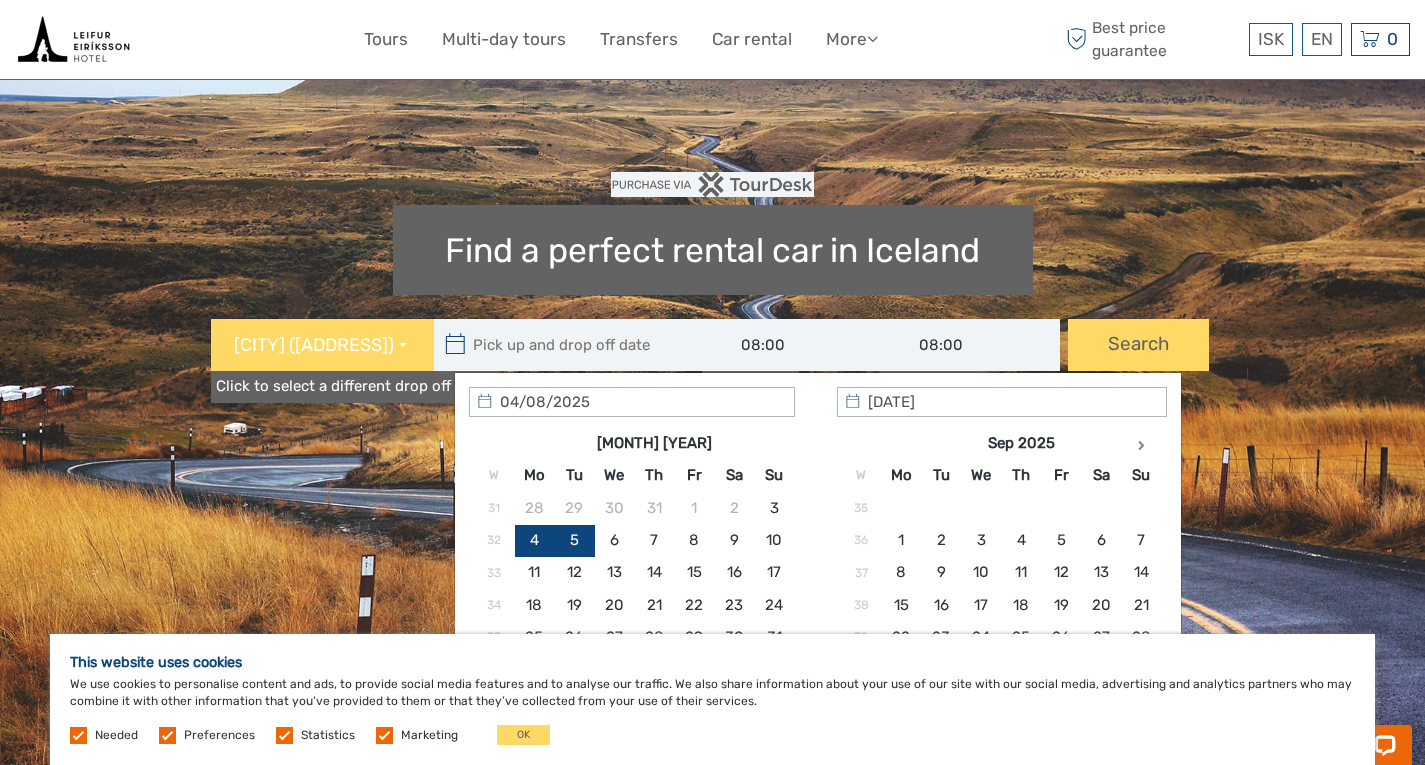 scroll, scrollTop: 101, scrollLeft: 0, axis: vertical 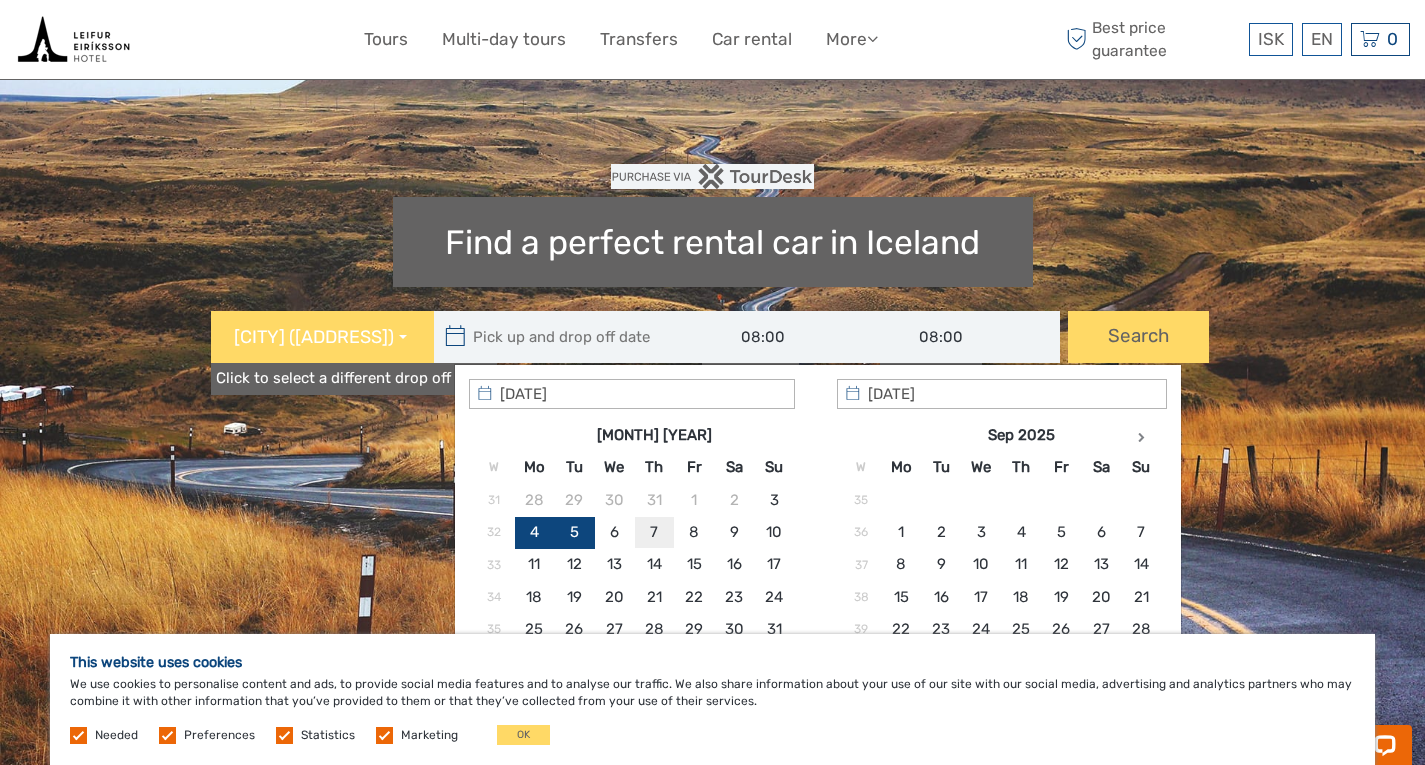 type on "[DATE]" 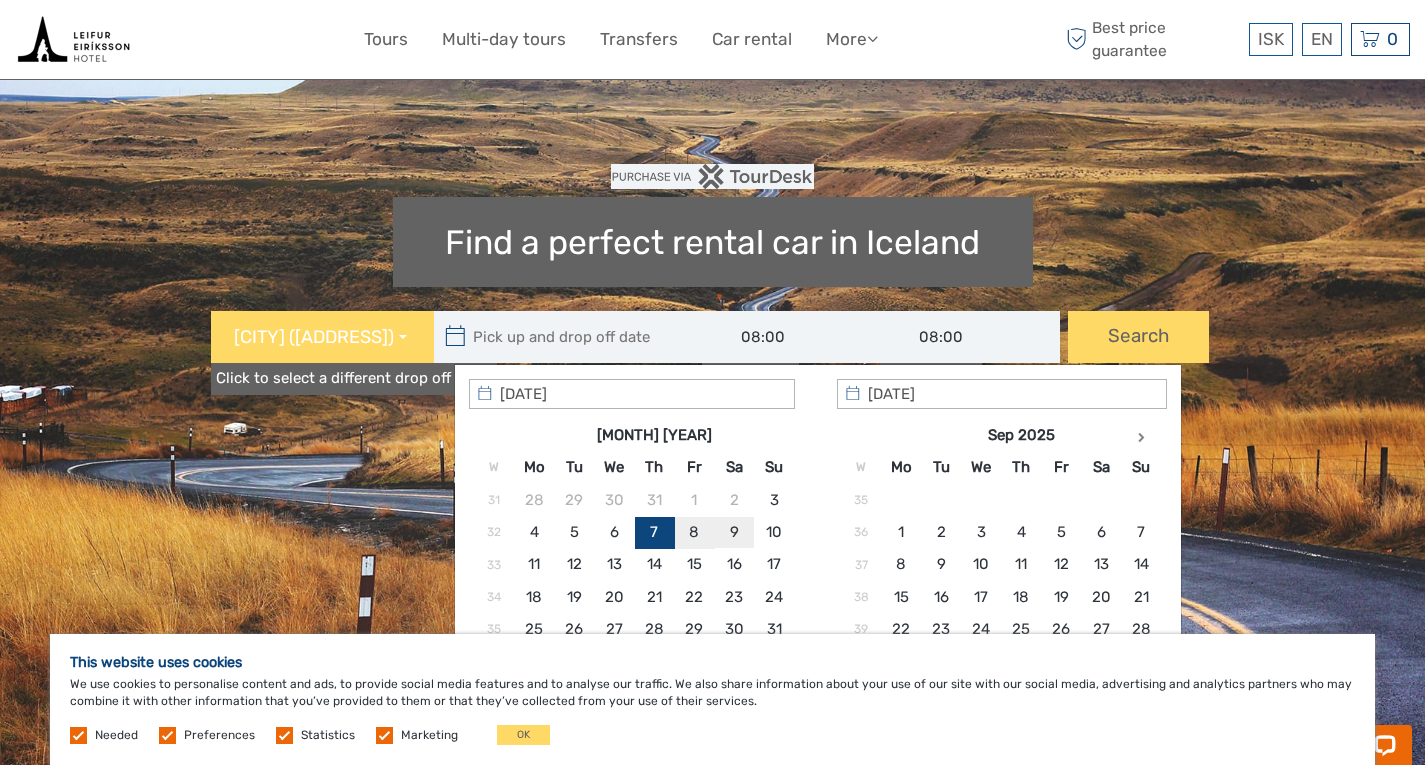 type on "[DATE]" 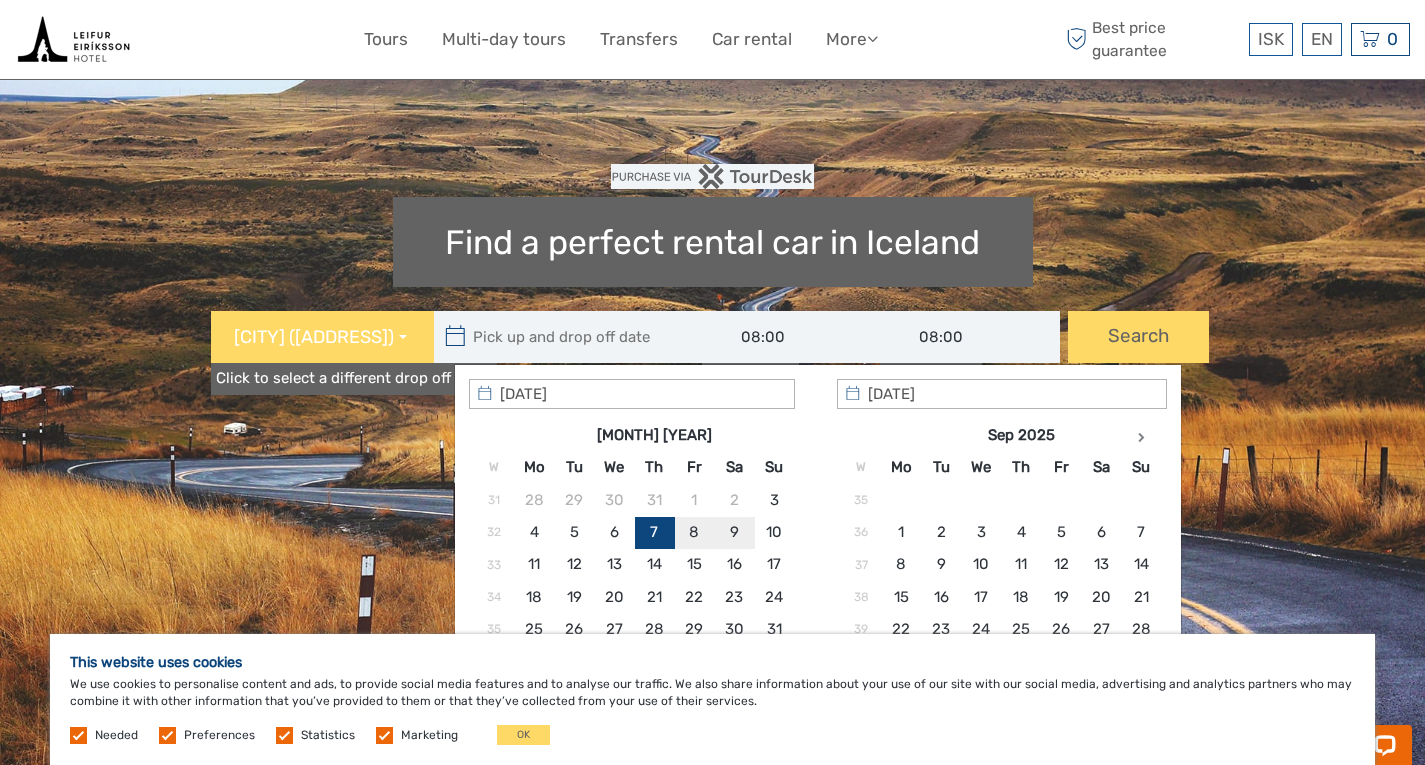 type on "[DATE]  -  [DATE]" 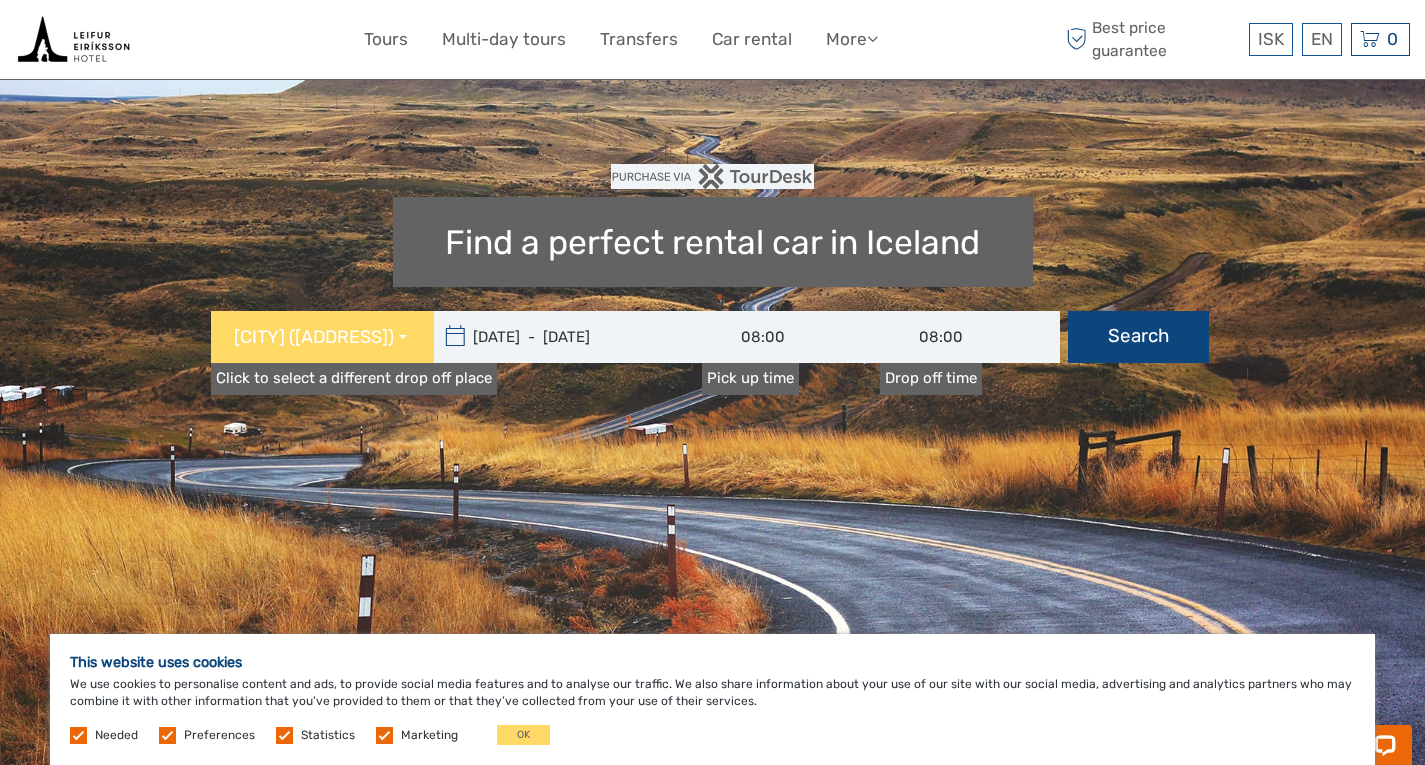 click on "Search" at bounding box center [1138, 337] 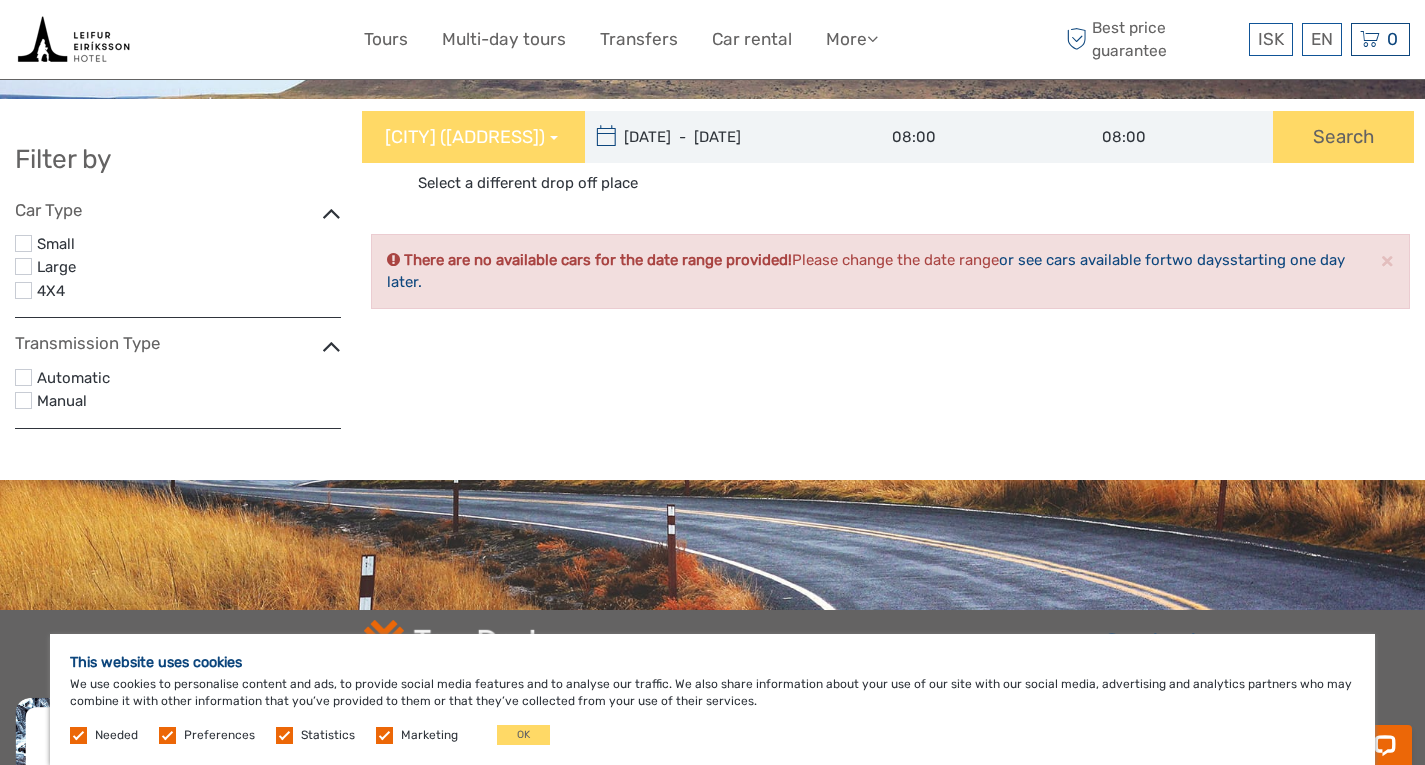 scroll, scrollTop: 0, scrollLeft: 0, axis: both 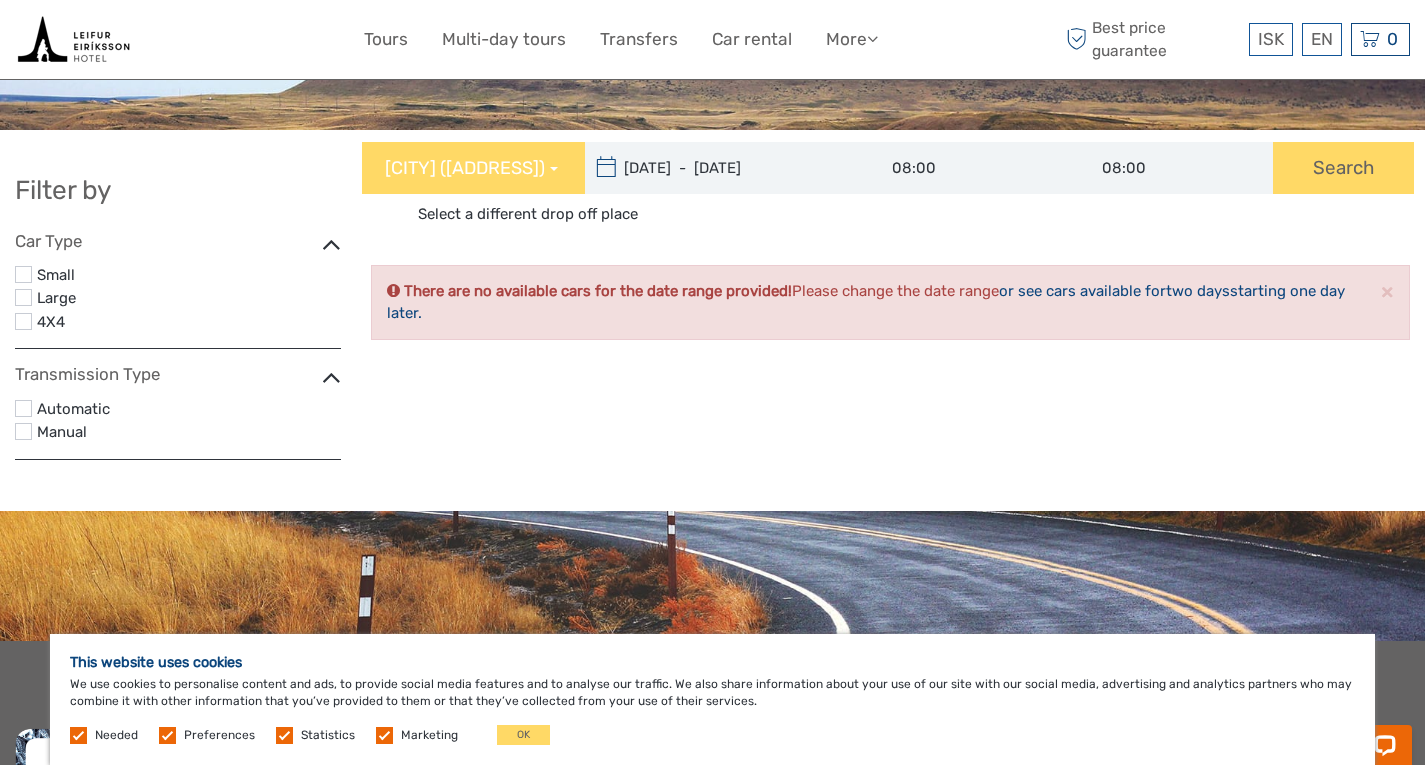 type on "[DATE]" 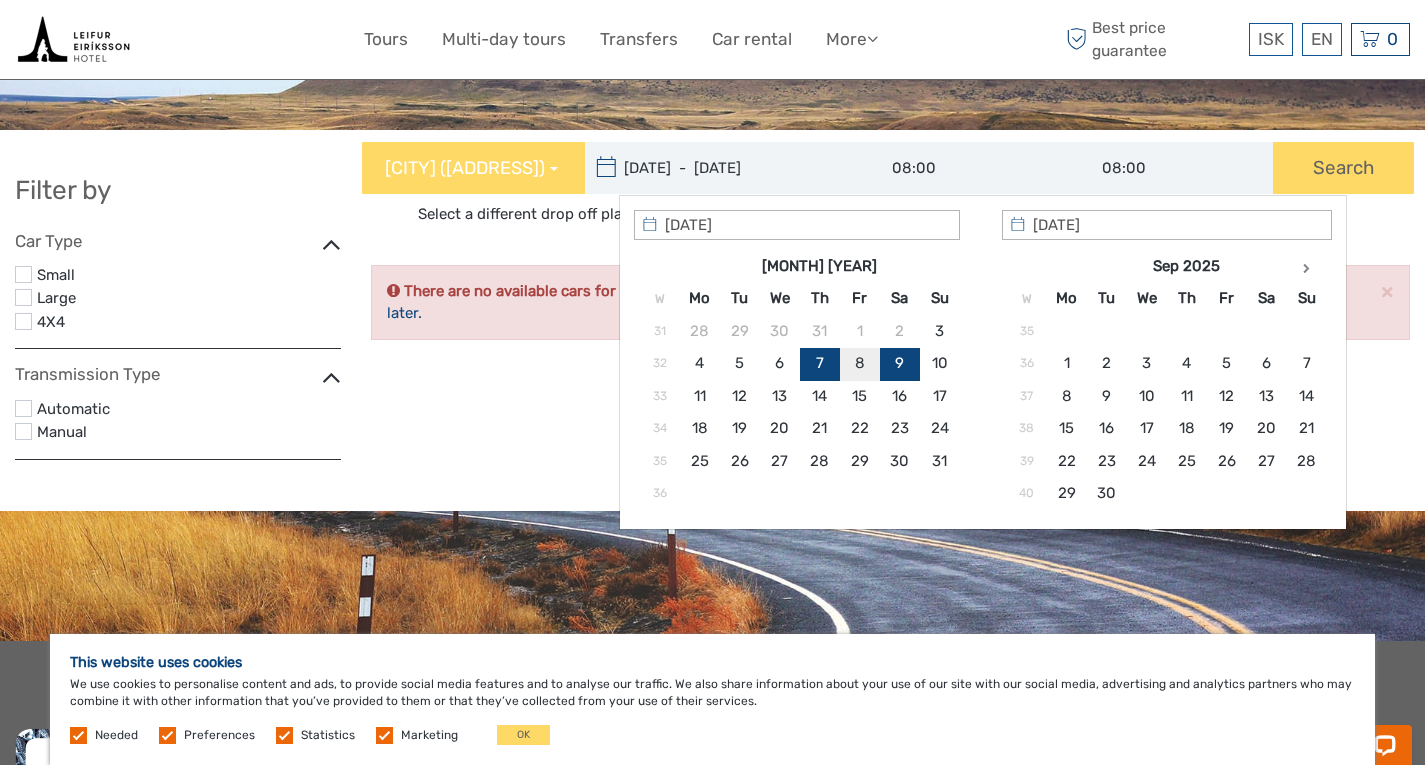 click on "[DATE]  -  [DATE]" at bounding box center (720, 168) 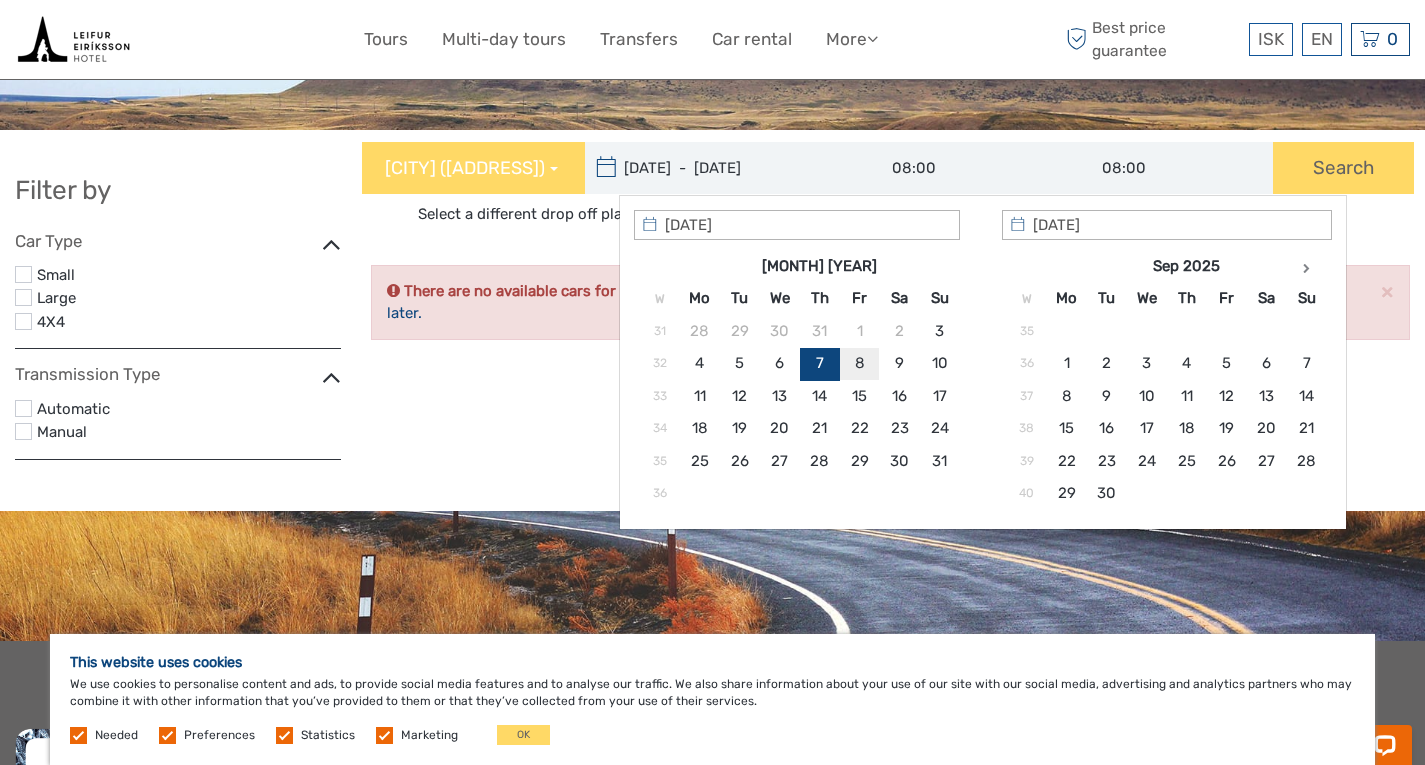 type on "[DATE]" 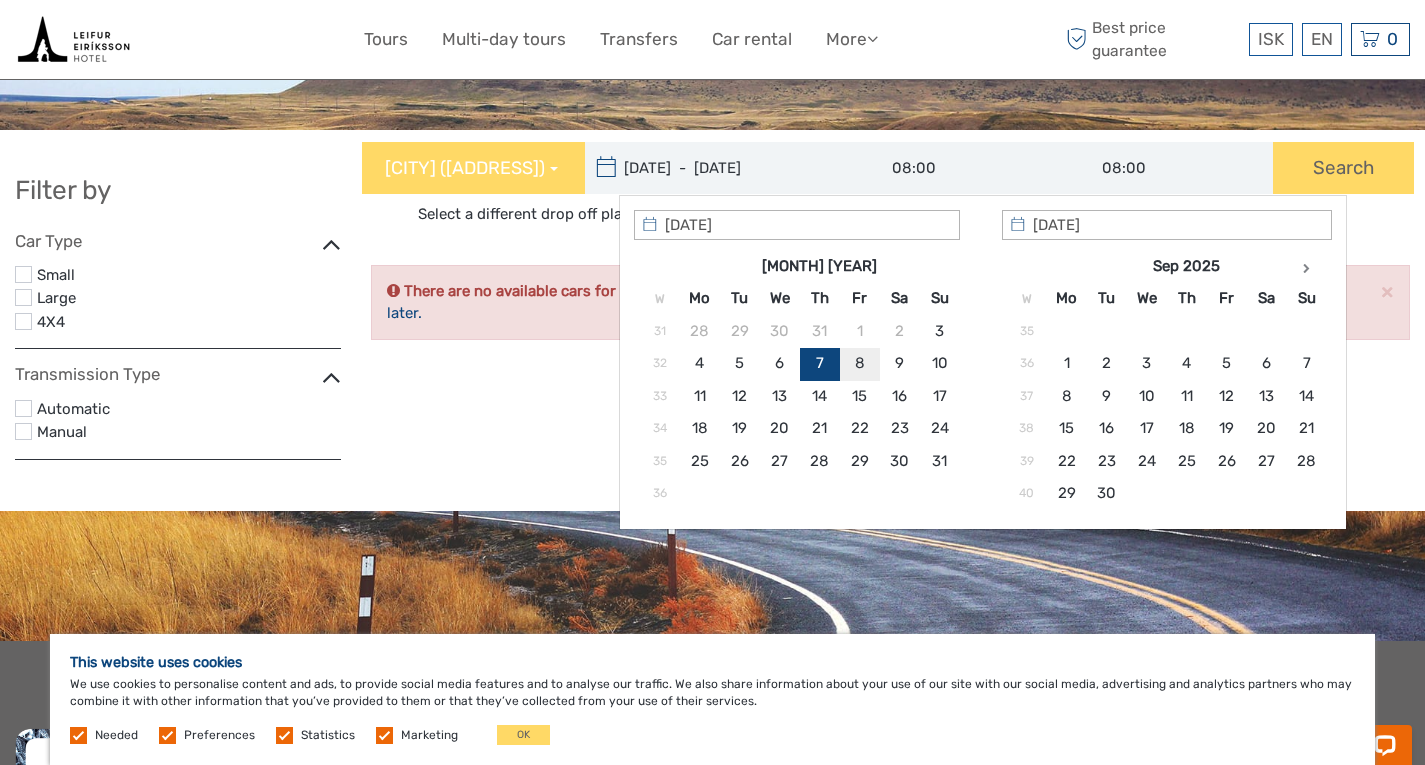 type on "[DATE]  -  [DATE]" 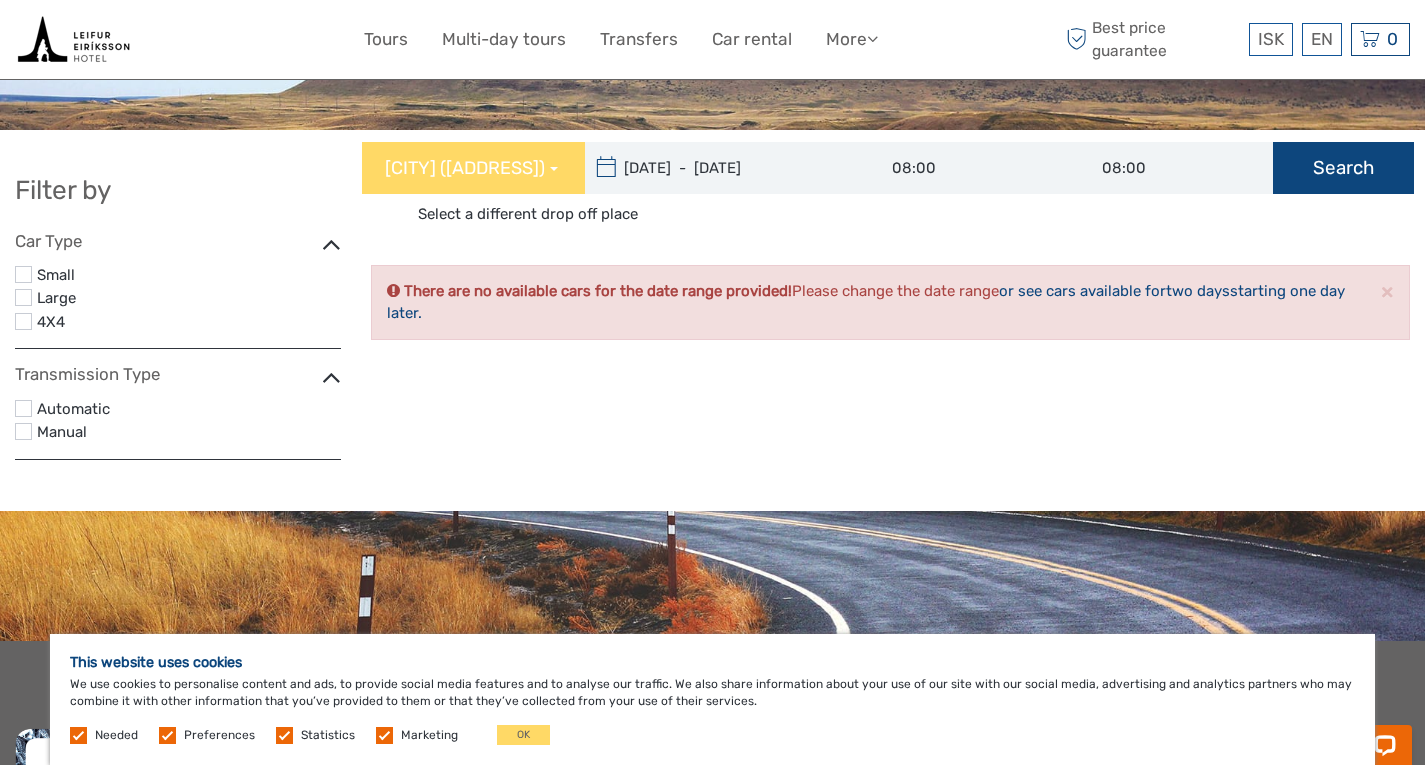 click on "Search" at bounding box center [1343, 168] 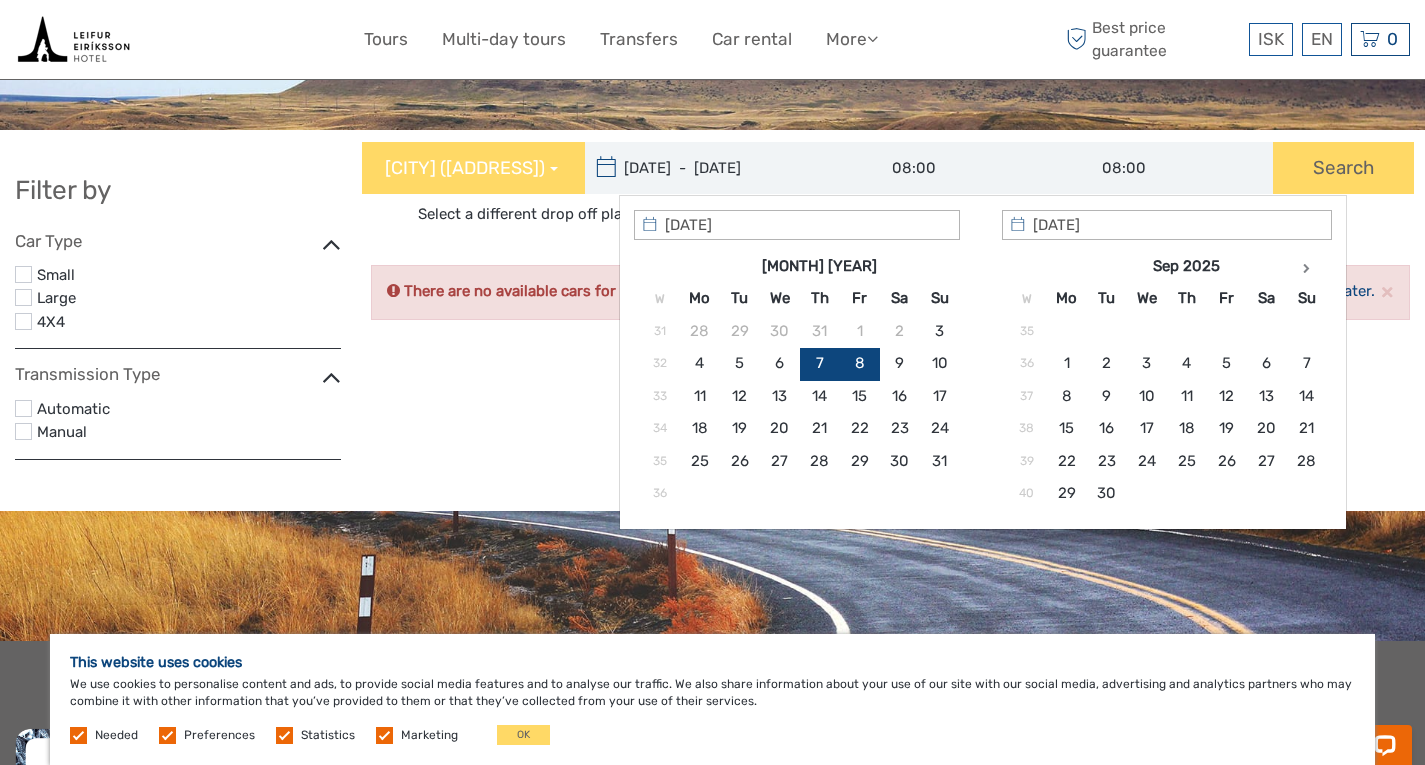click on "[DATE]  -  [DATE]" at bounding box center (720, 168) 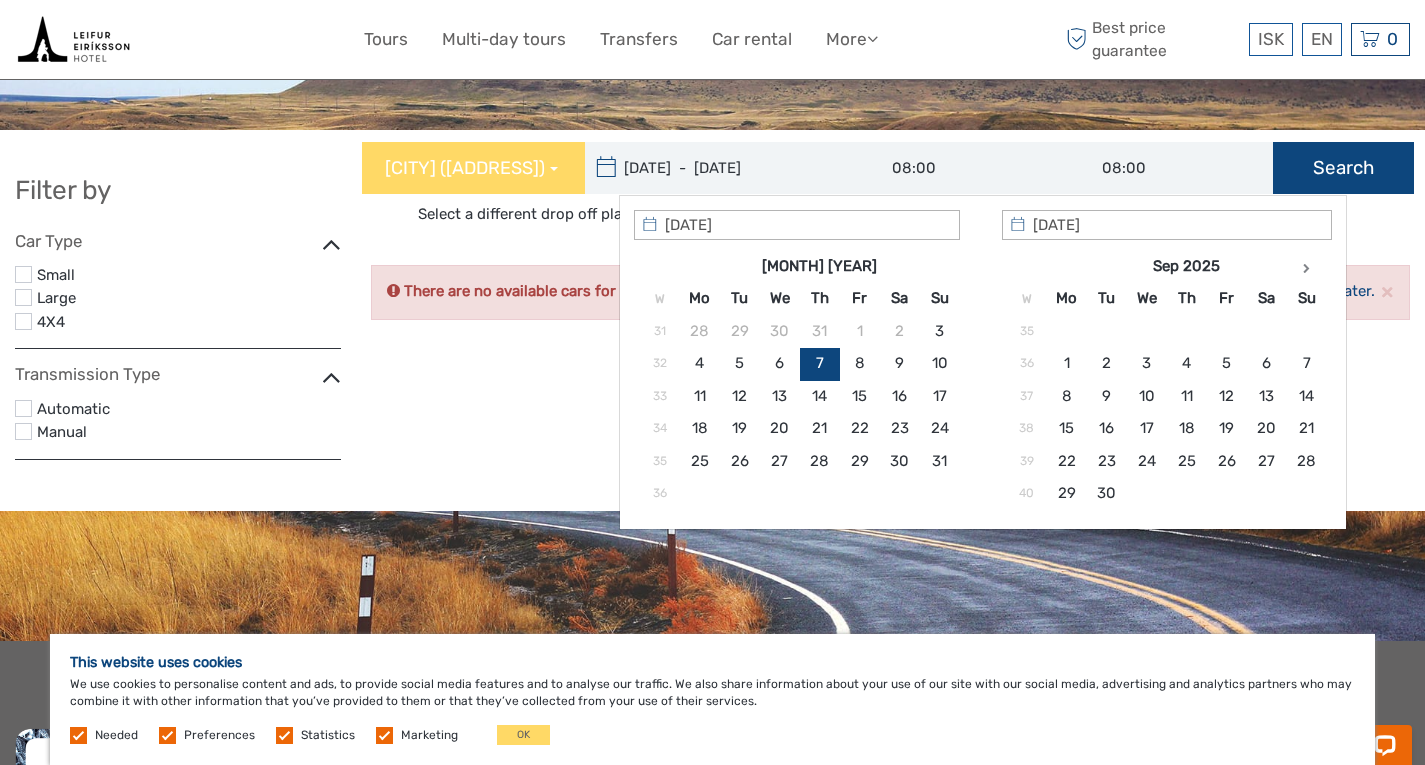 click on "Search" at bounding box center (1343, 168) 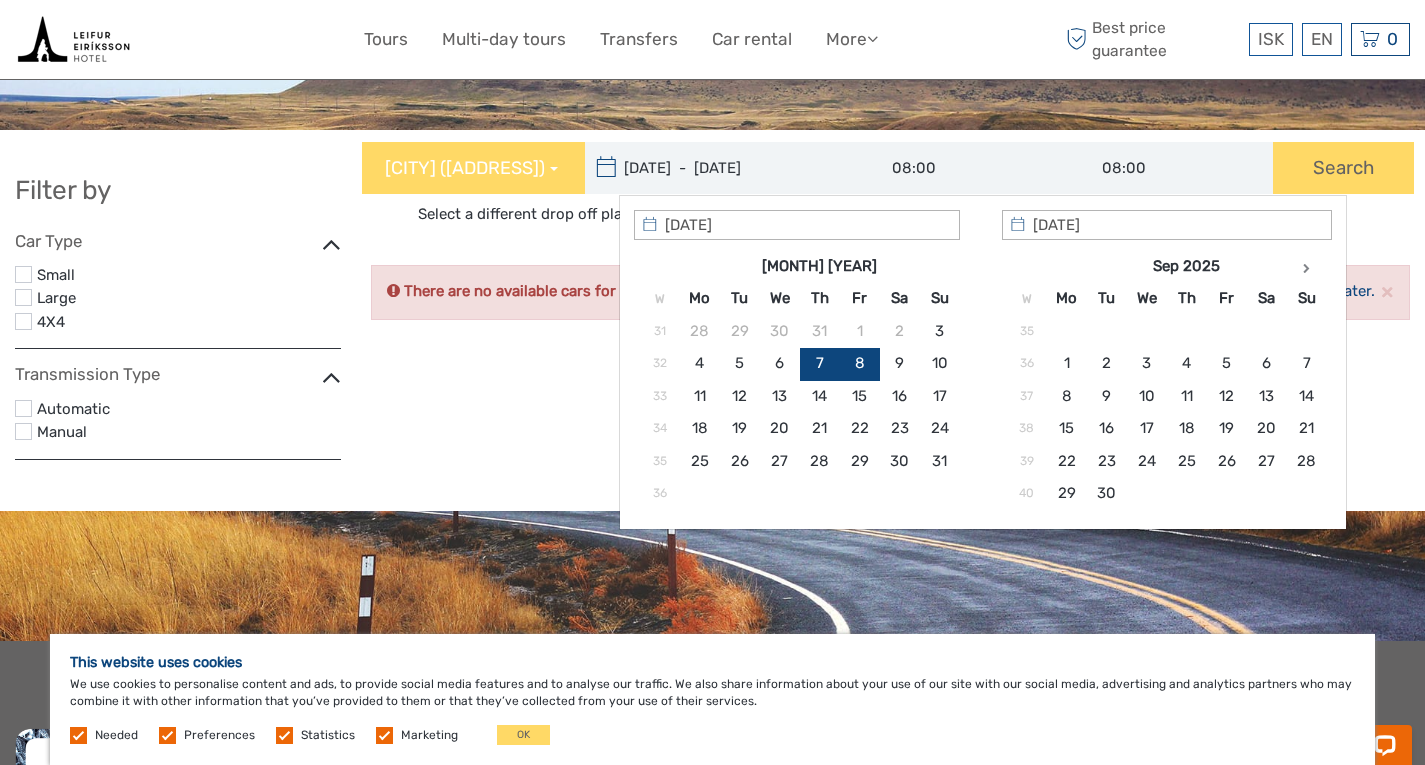 click on "[DATE]  -  [DATE]" at bounding box center [720, 168] 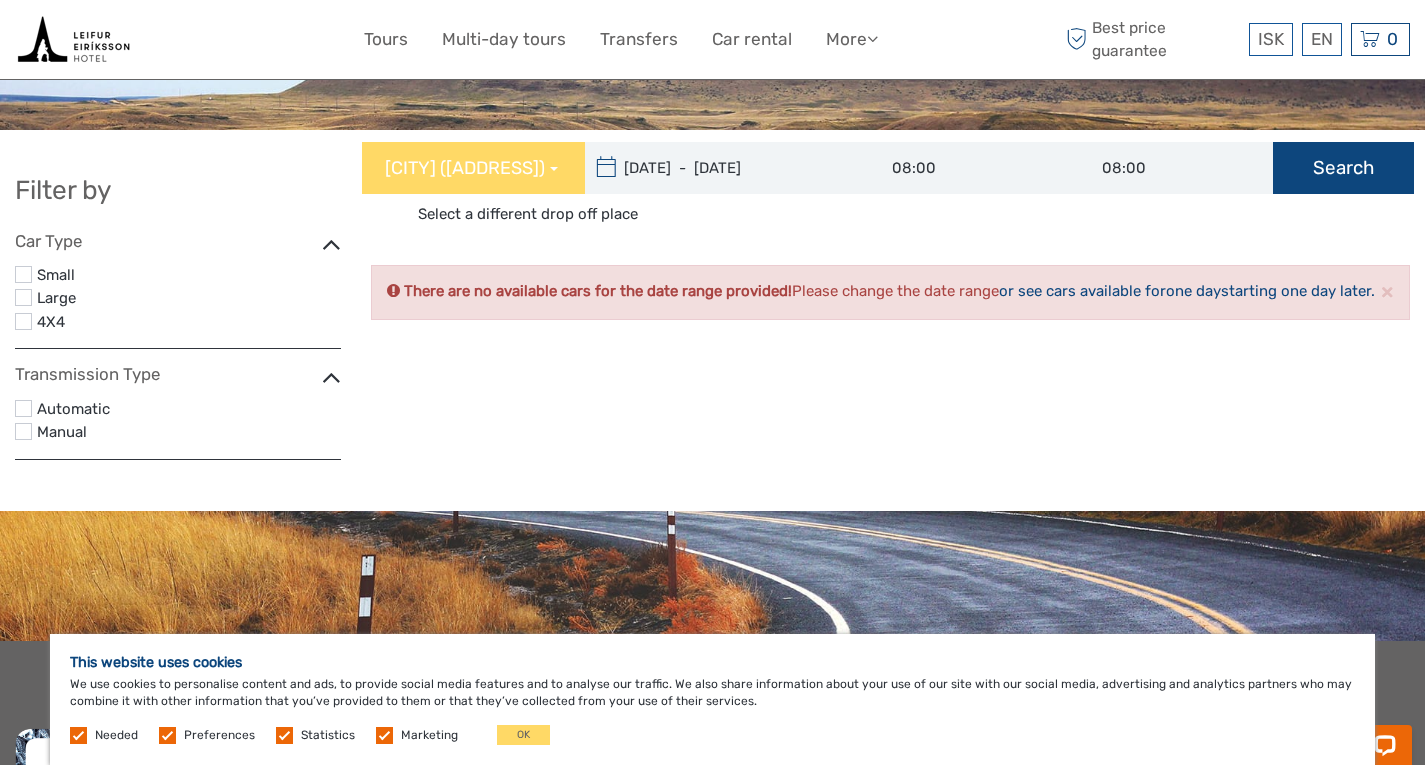 click on "Search" at bounding box center [1343, 168] 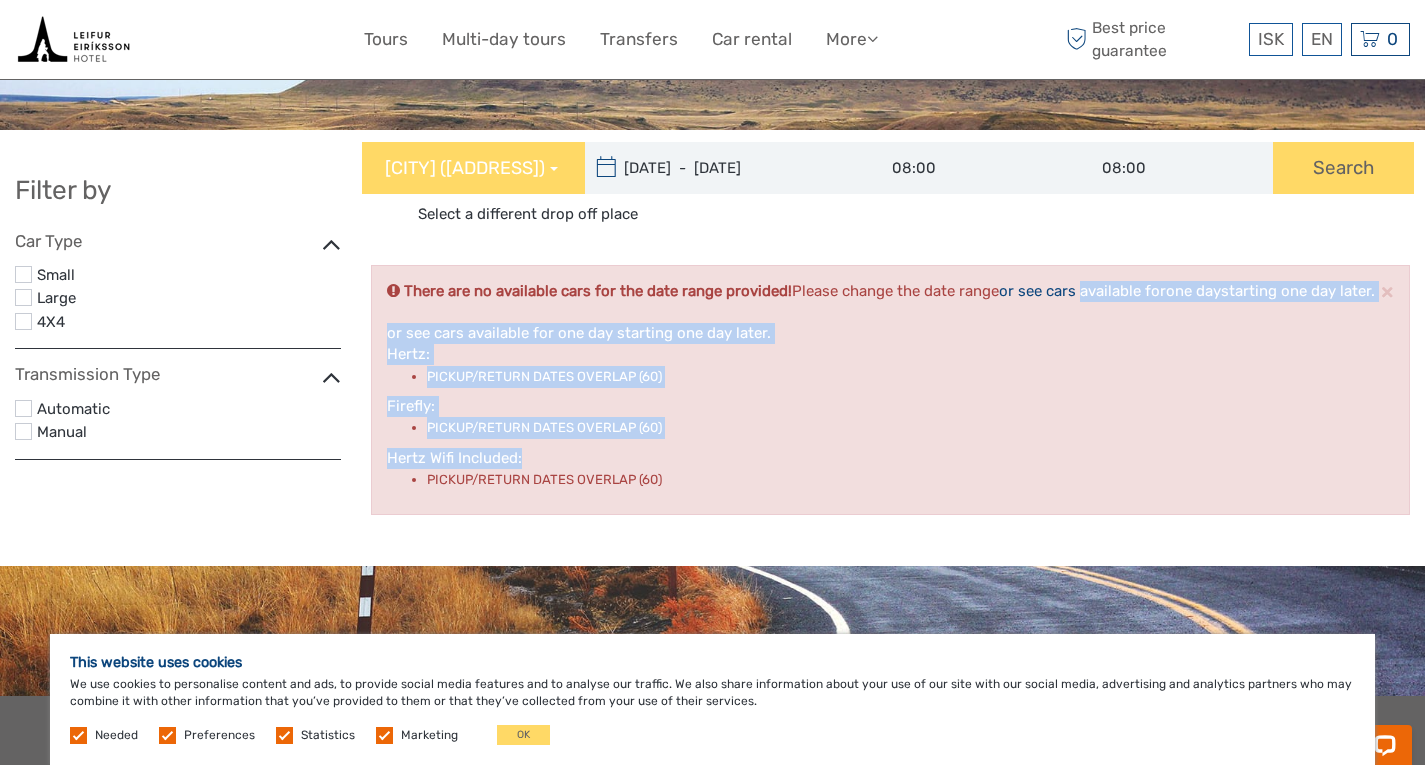 drag, startPoint x: 1083, startPoint y: 269, endPoint x: 1110, endPoint y: 453, distance: 185.97043 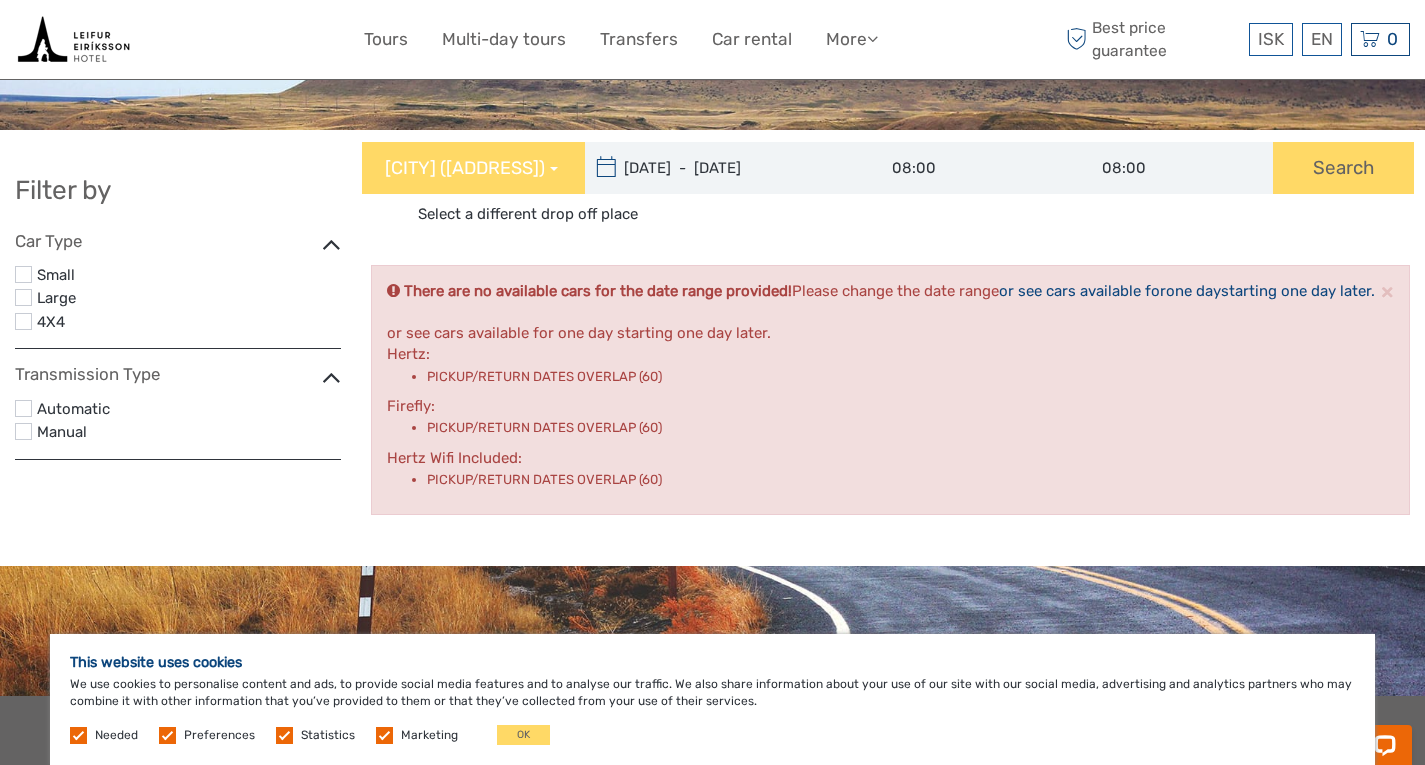 click on "or see cars available for  one day  starting one day later." at bounding box center [1187, 291] 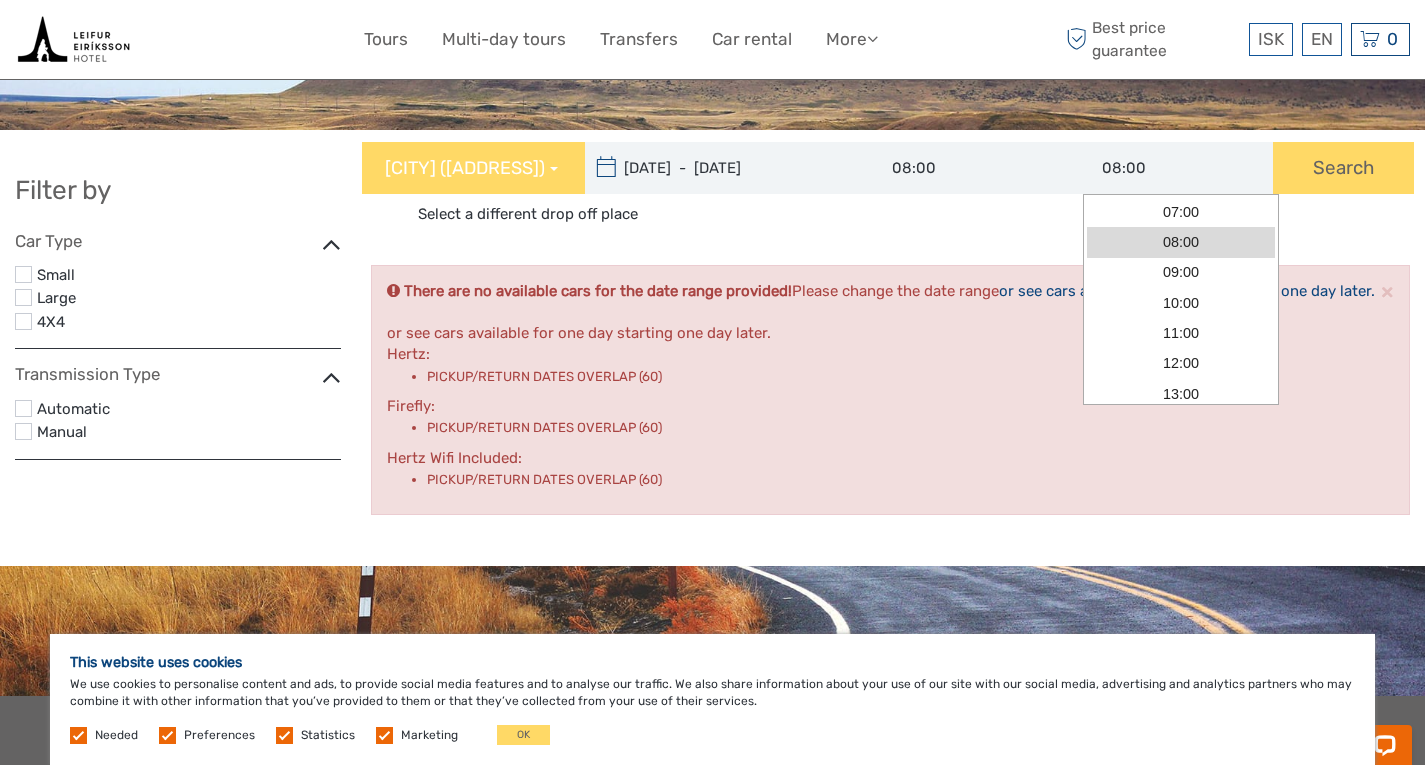 click on "08:00" at bounding box center [1168, 168] 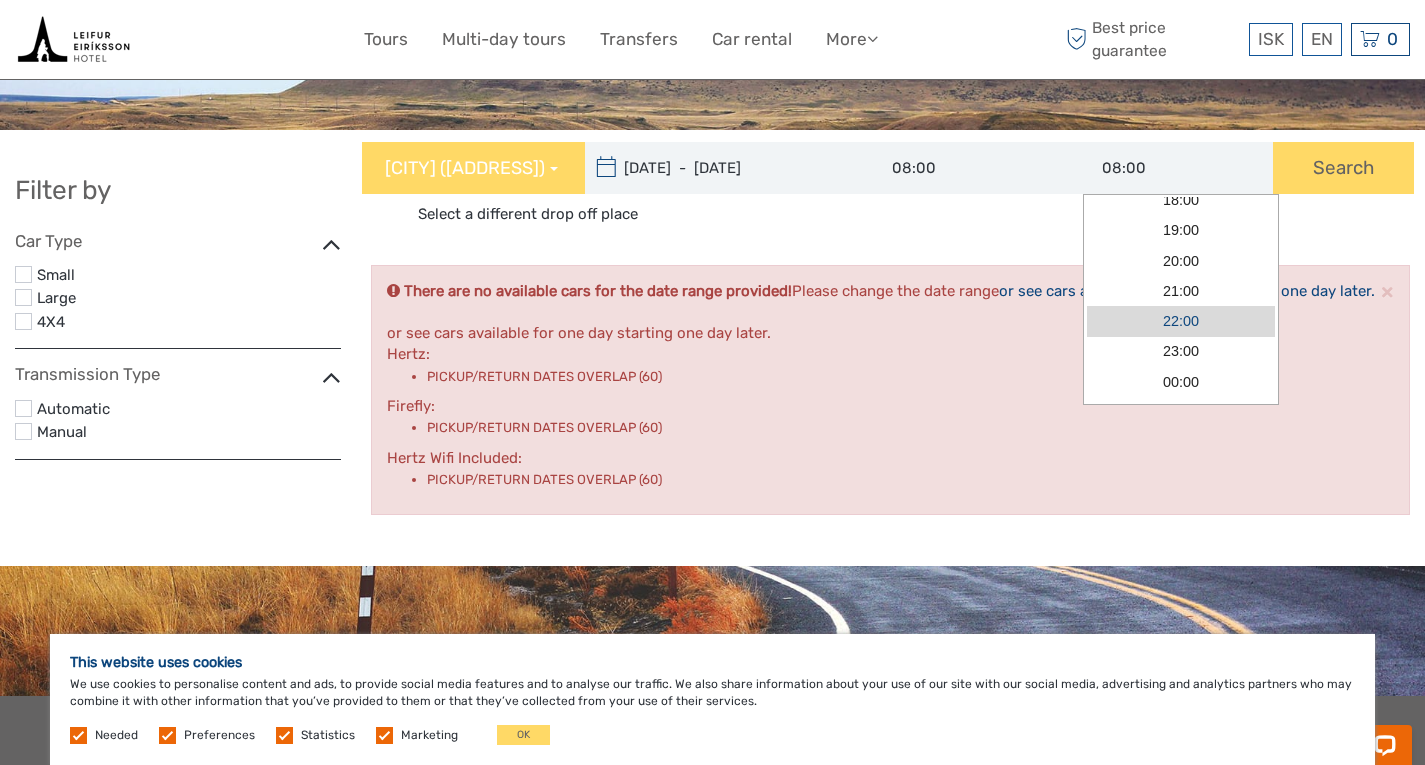 scroll, scrollTop: 344, scrollLeft: 0, axis: vertical 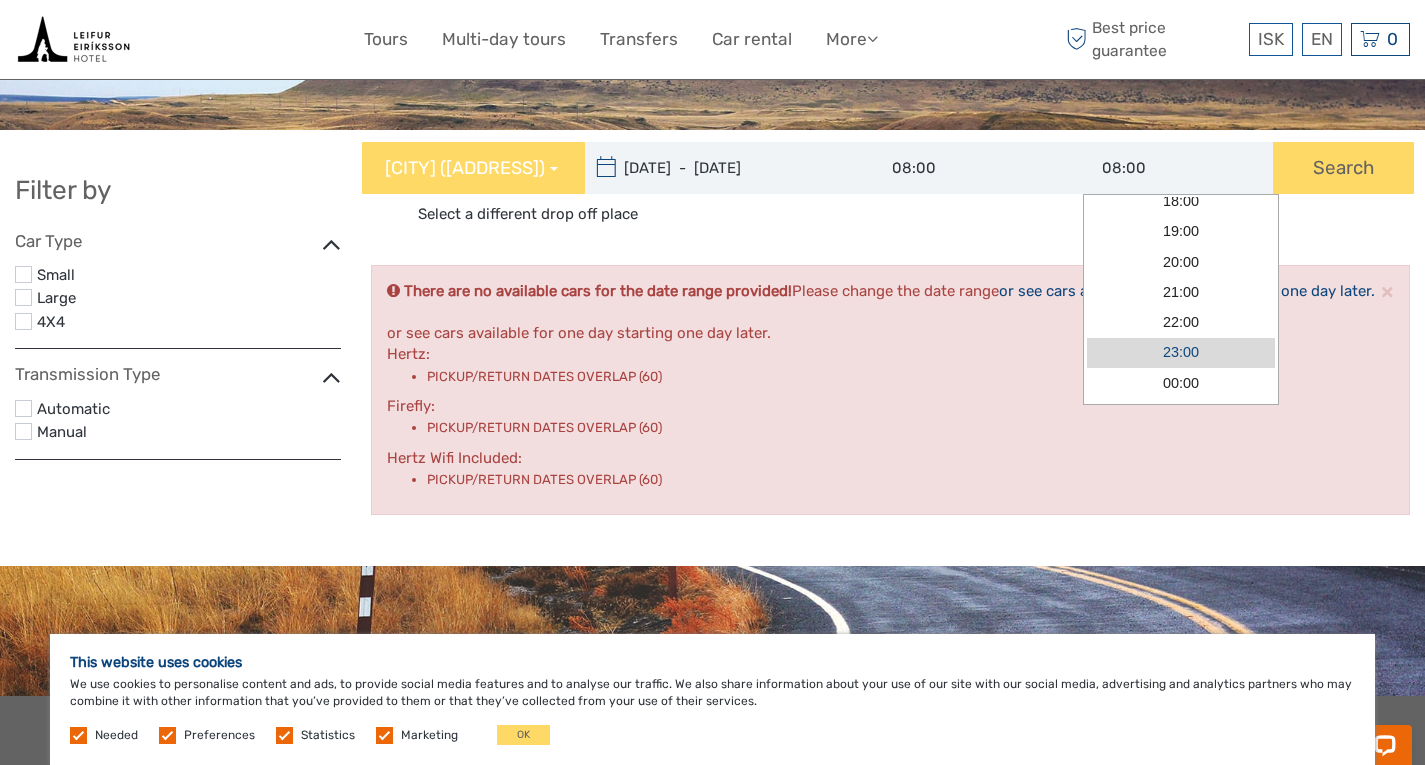 click on "23:00" at bounding box center [1181, 353] 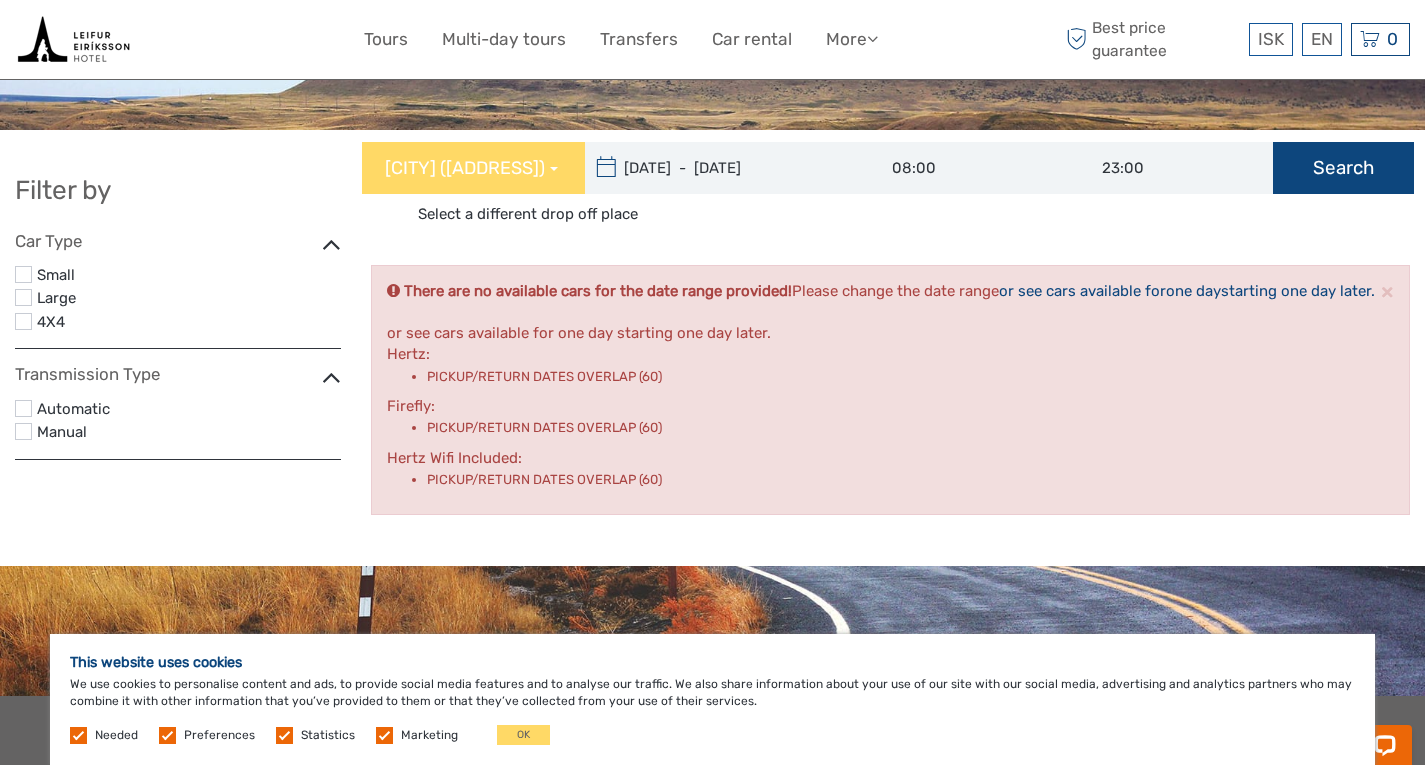 click on "Search" at bounding box center (1343, 168) 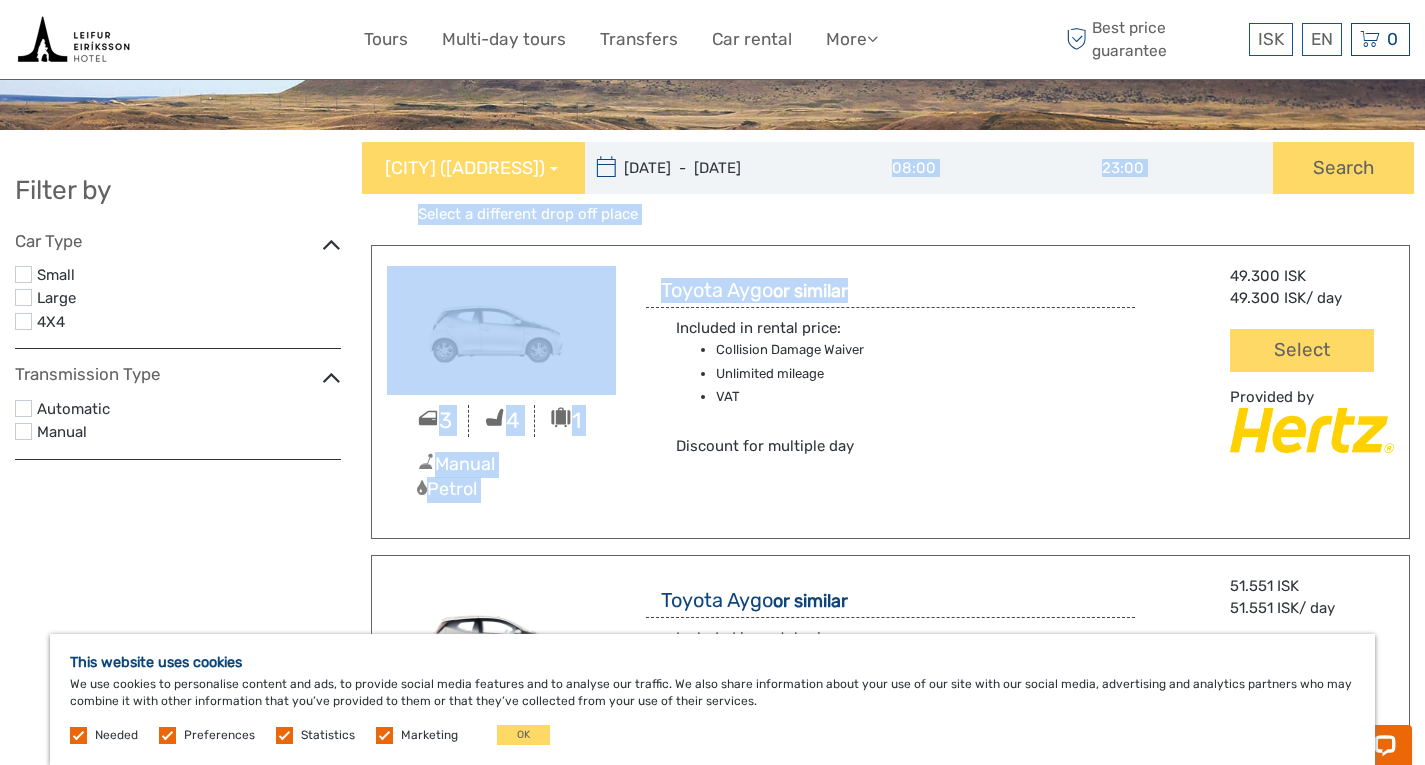drag, startPoint x: 1073, startPoint y: 224, endPoint x: 1081, endPoint y: 442, distance: 218.14674 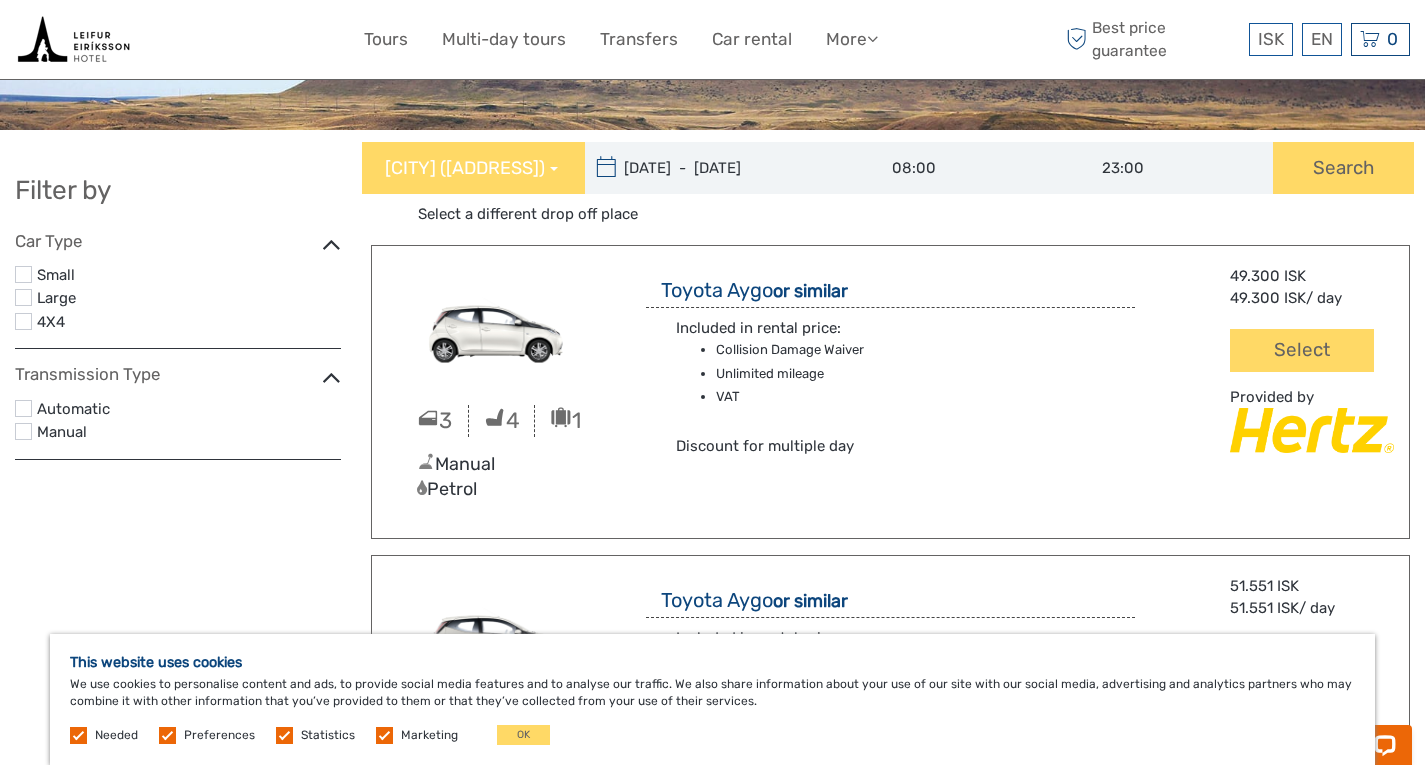 click on "49.300 ISK" at bounding box center (1312, 276) 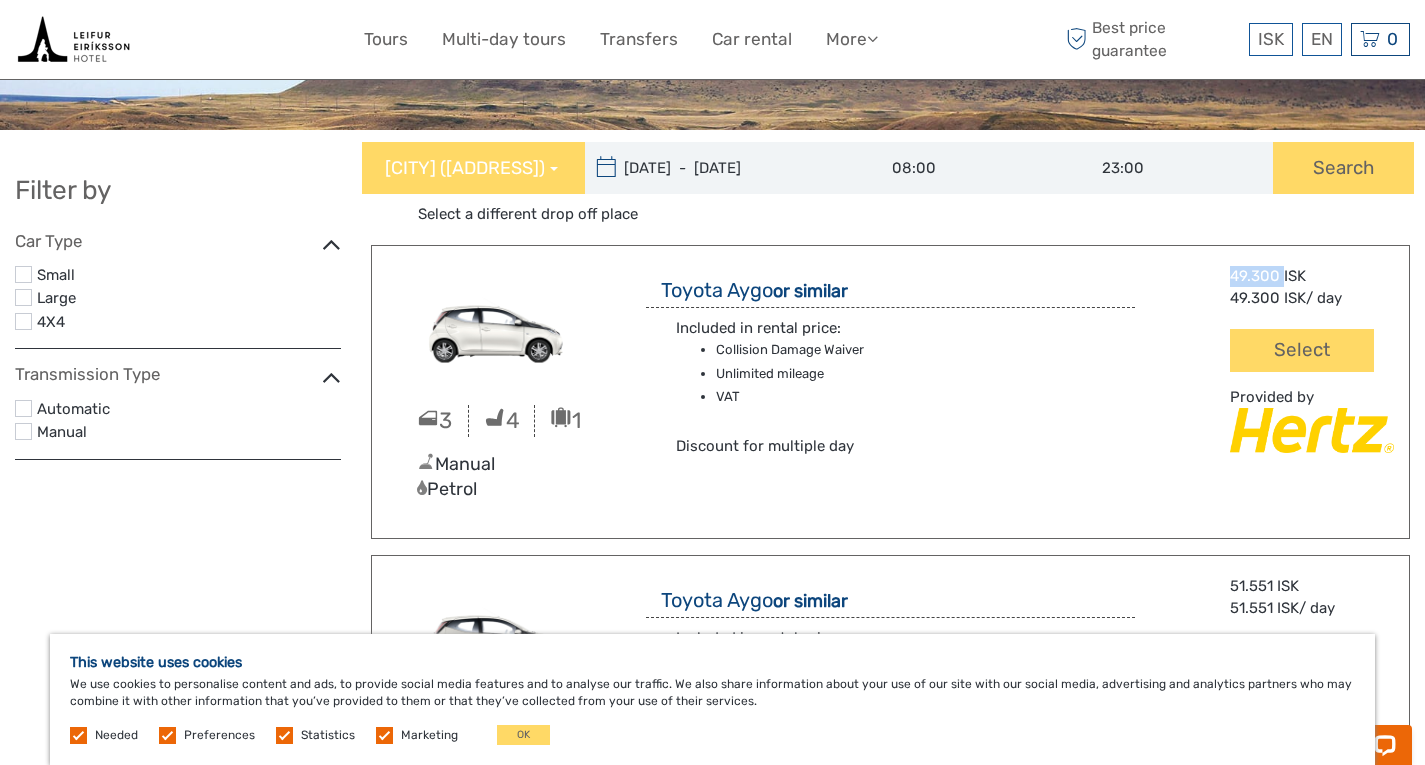 click on "49.300 ISK" at bounding box center (1312, 276) 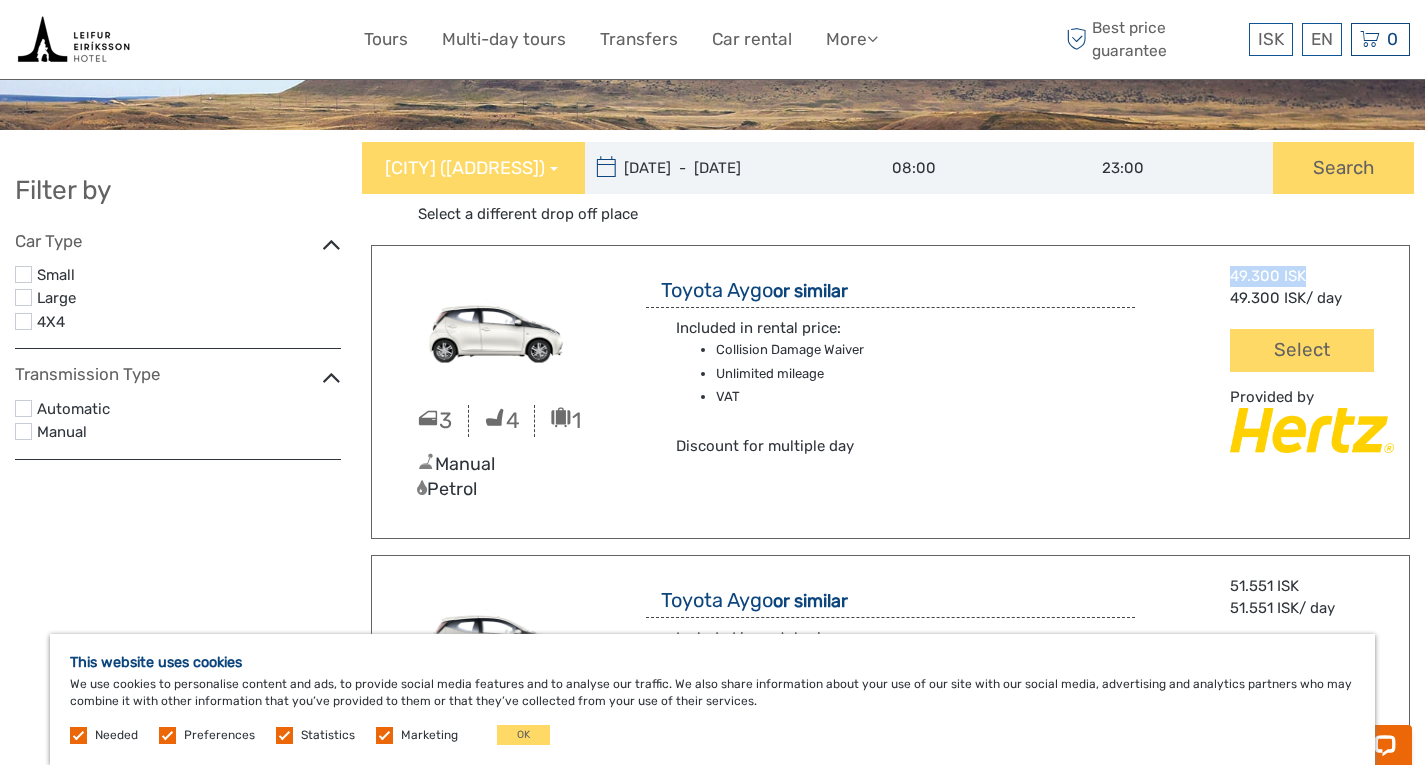 click on "49.300 ISK" at bounding box center (1312, 276) 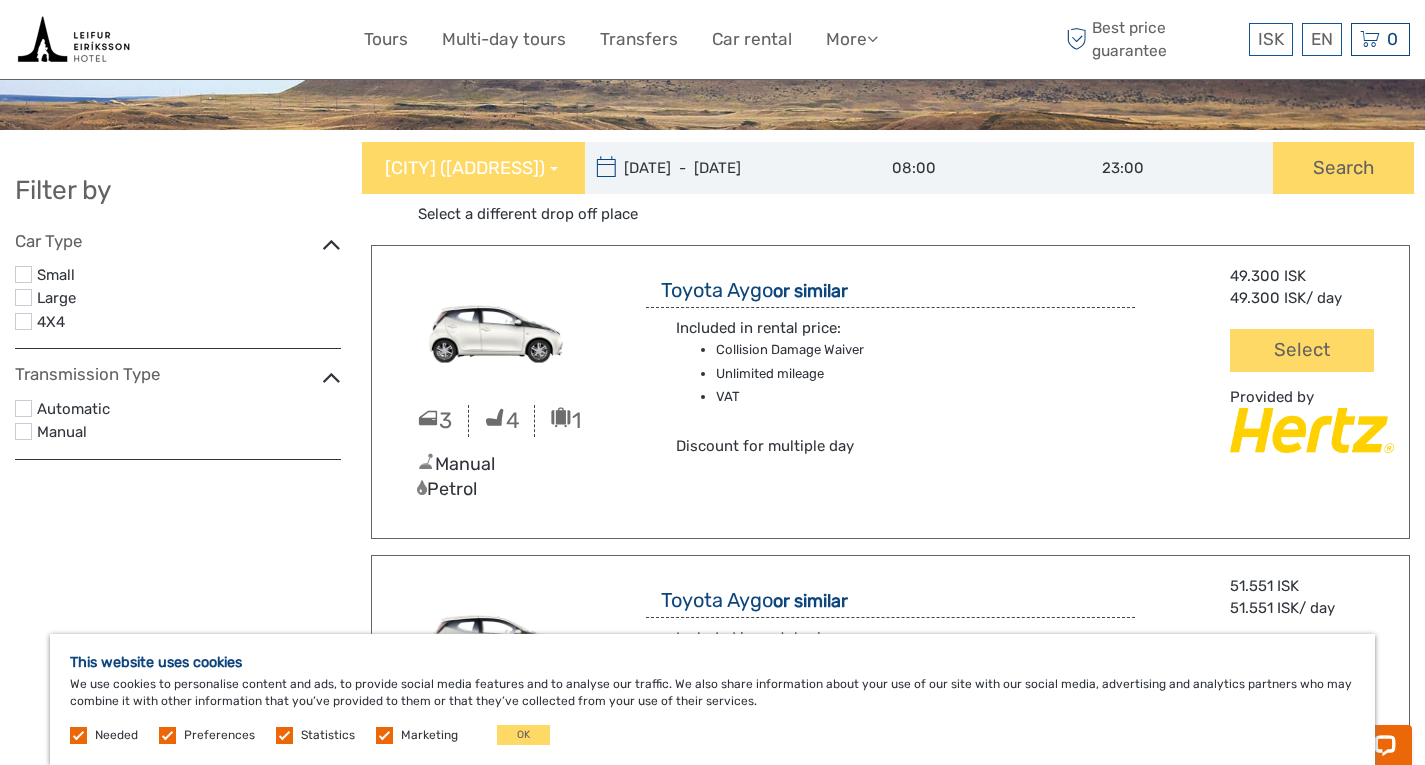 drag, startPoint x: 907, startPoint y: 268, endPoint x: 955, endPoint y: 482, distance: 219.31712 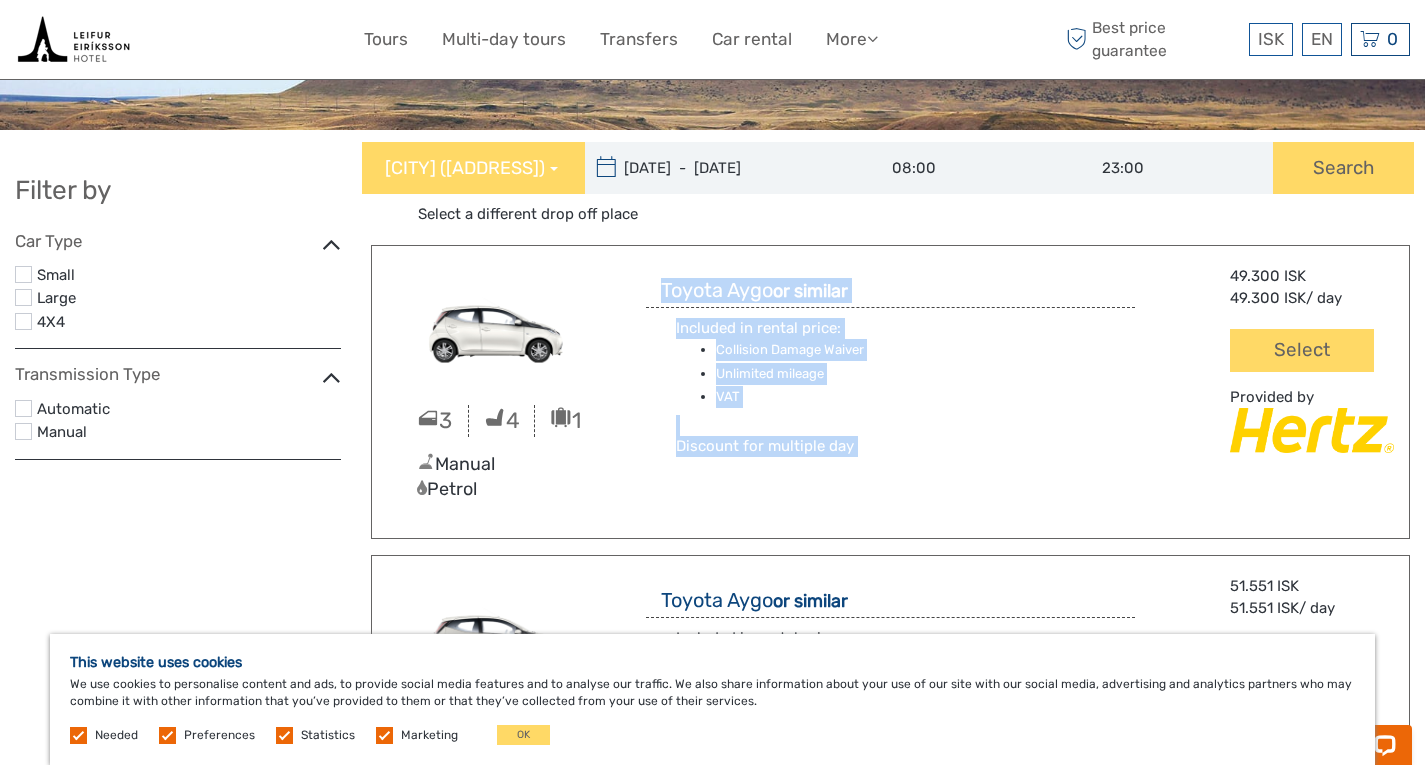 drag, startPoint x: 955, startPoint y: 482, endPoint x: 953, endPoint y: 437, distance: 45.044422 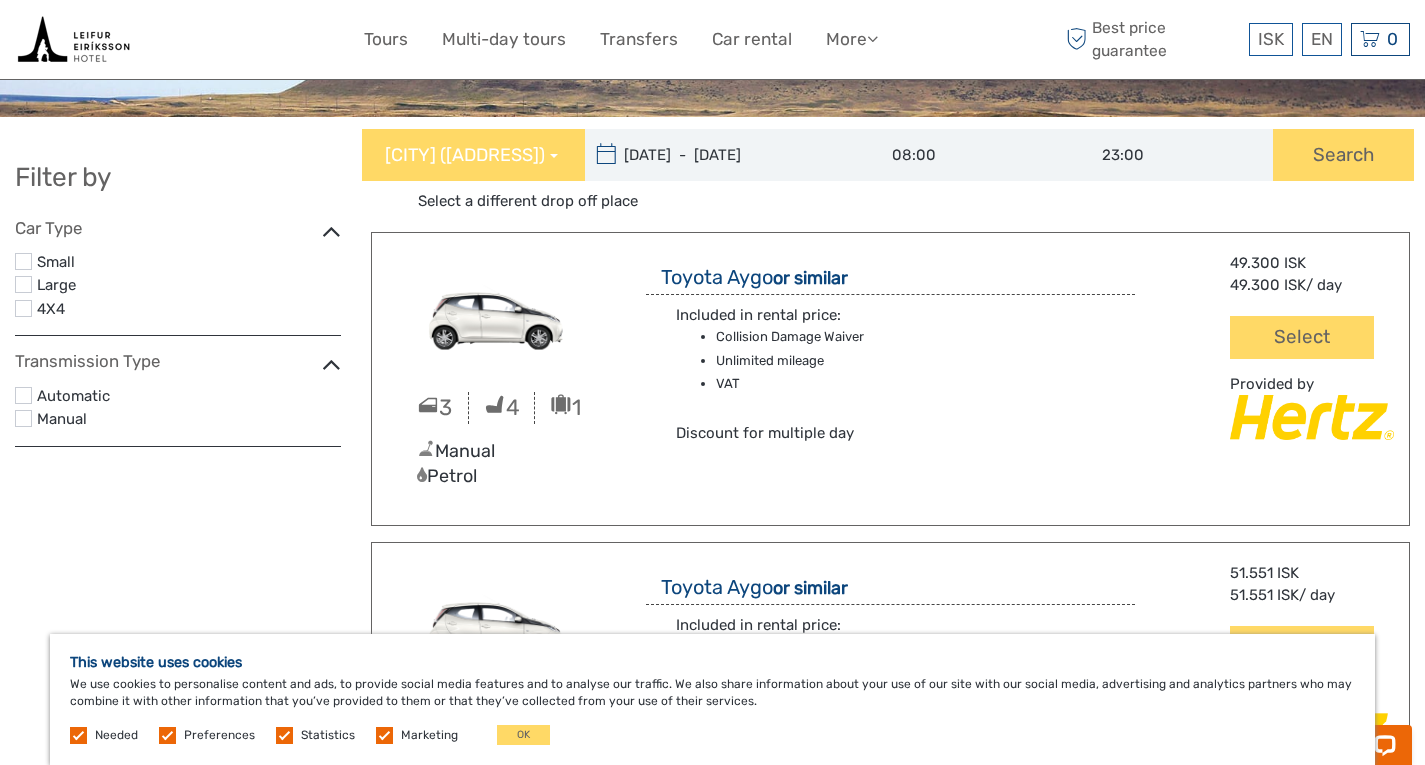 scroll, scrollTop: 0, scrollLeft: 0, axis: both 